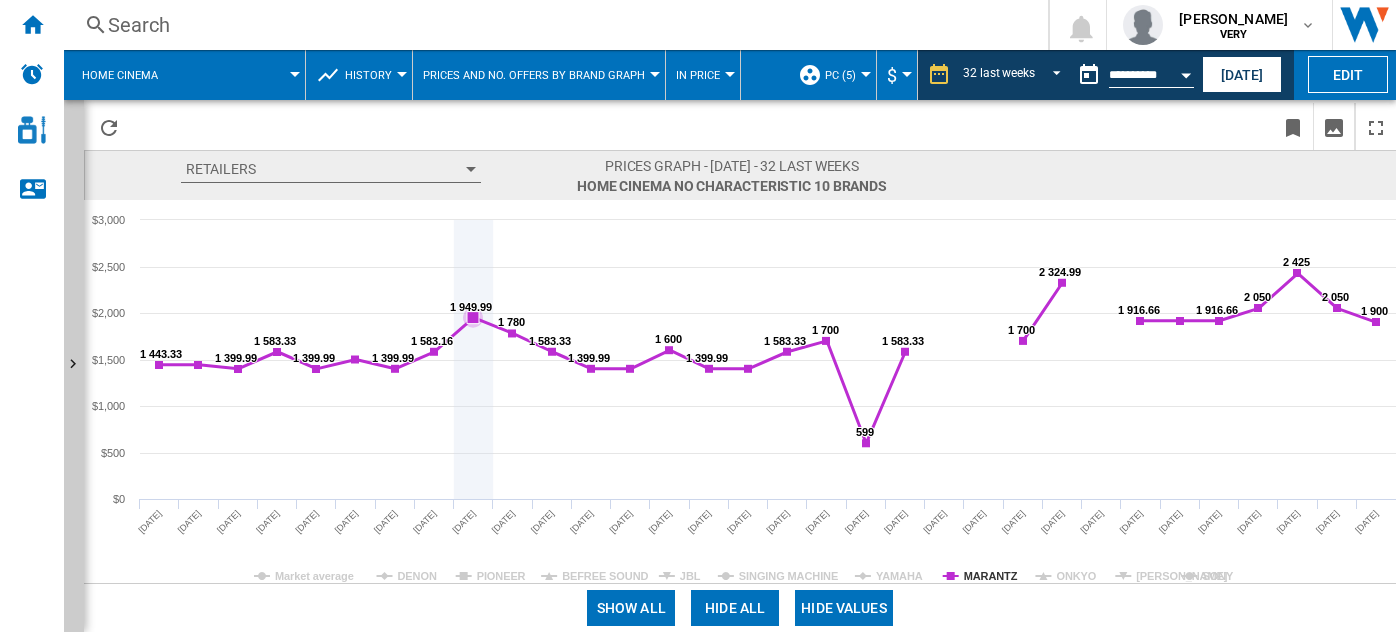 scroll, scrollTop: 0, scrollLeft: 0, axis: both 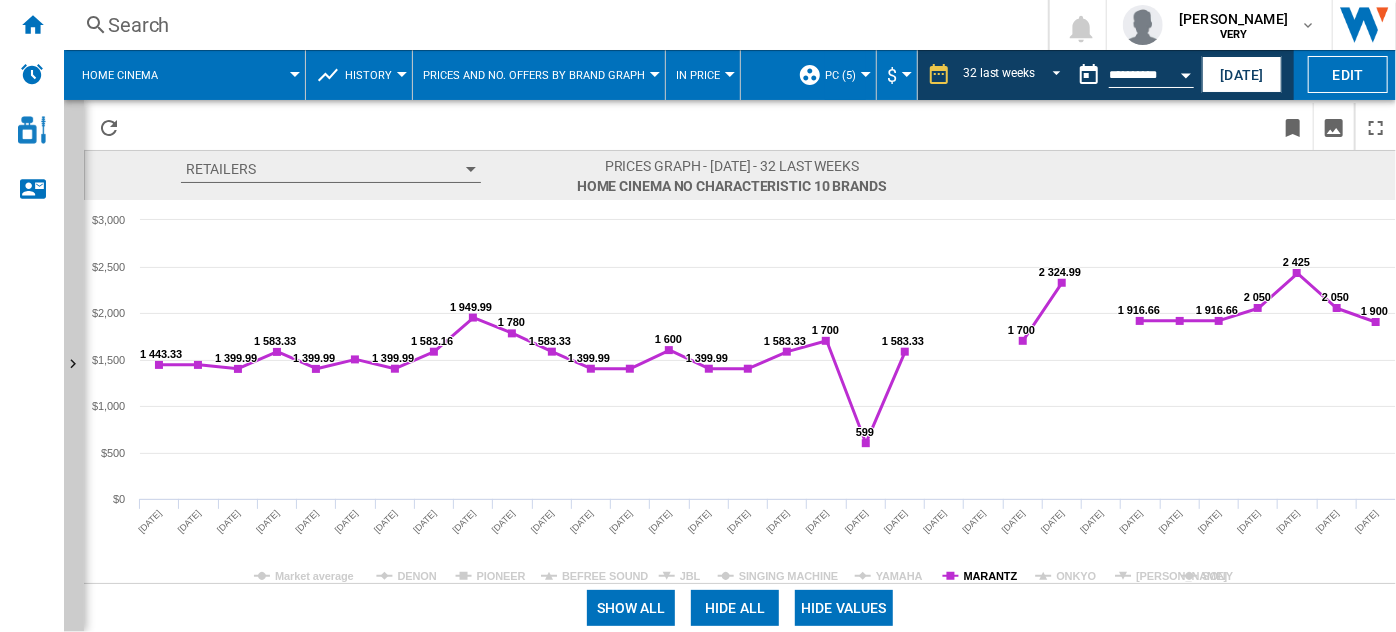 click on "MARANTZ" 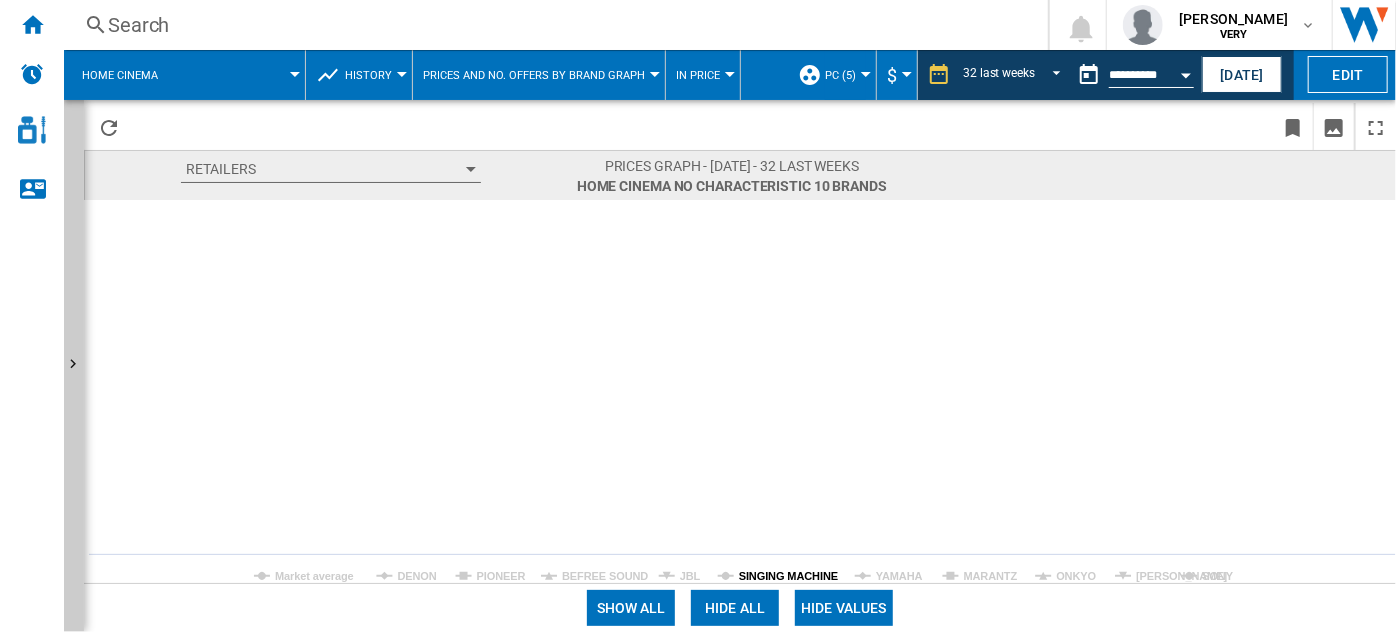 click on "SINGING MACHINE" 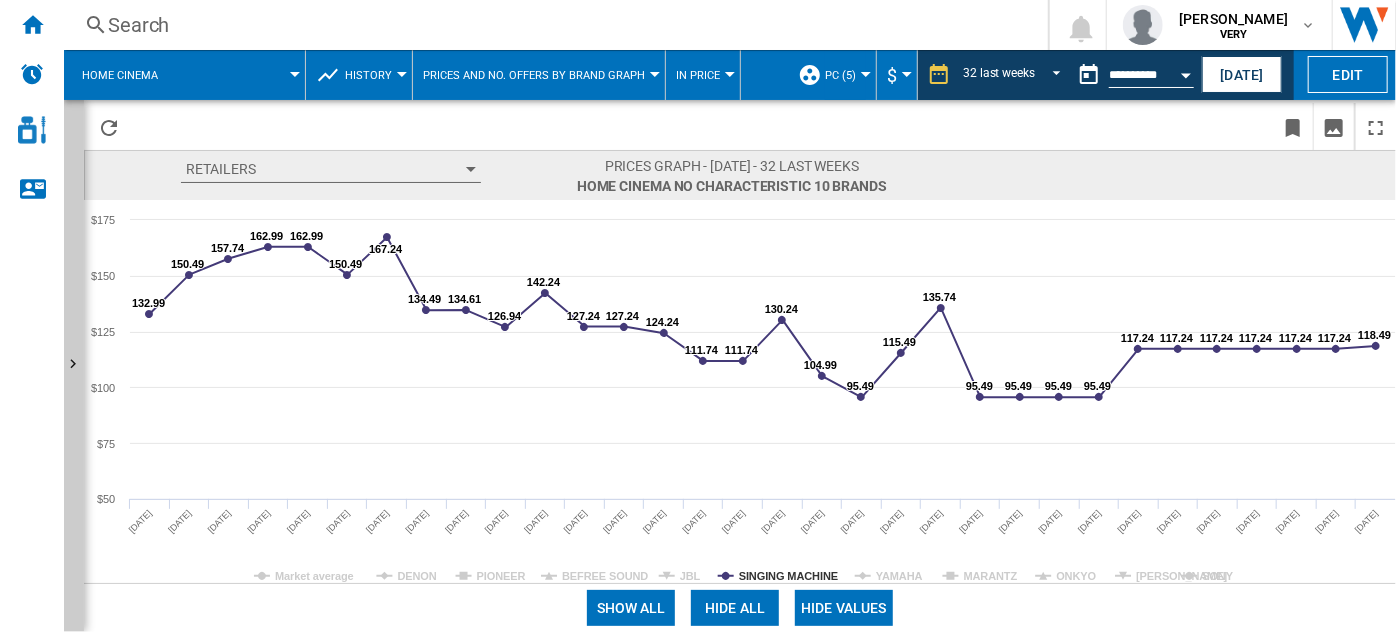 click on "SINGING MACHINE" 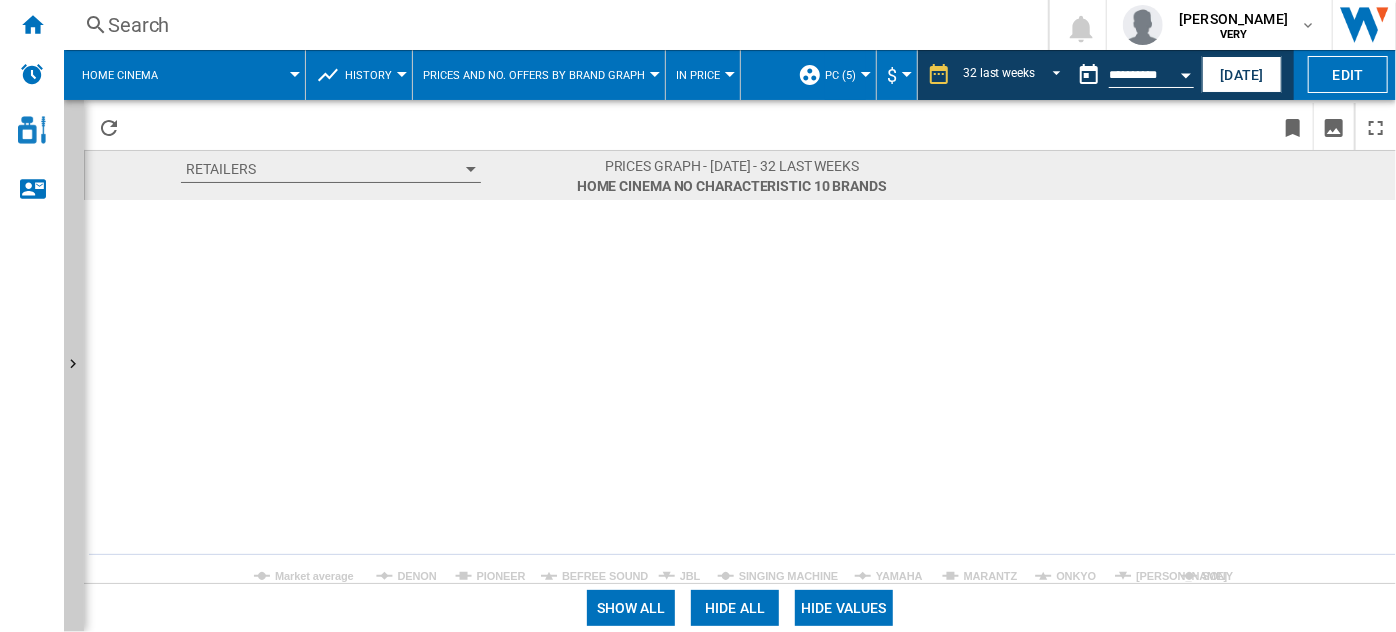 click on "SINGING MACHINE" 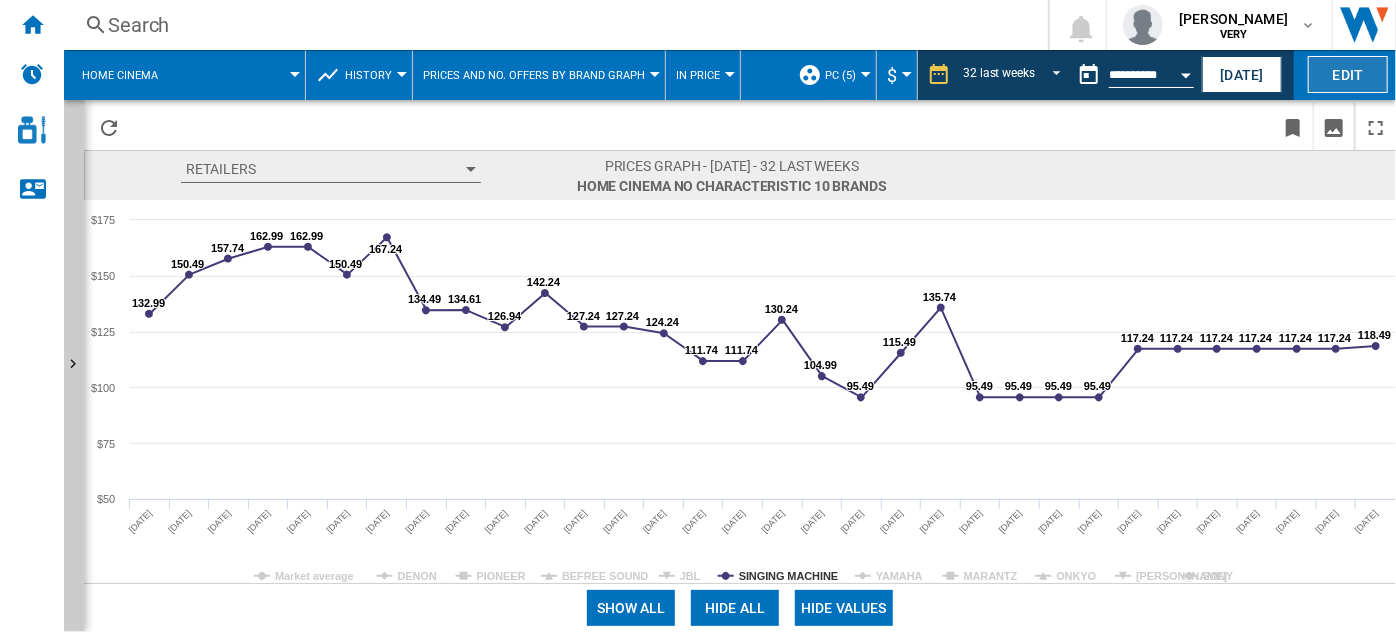 click on "Edit" at bounding box center [1348, 74] 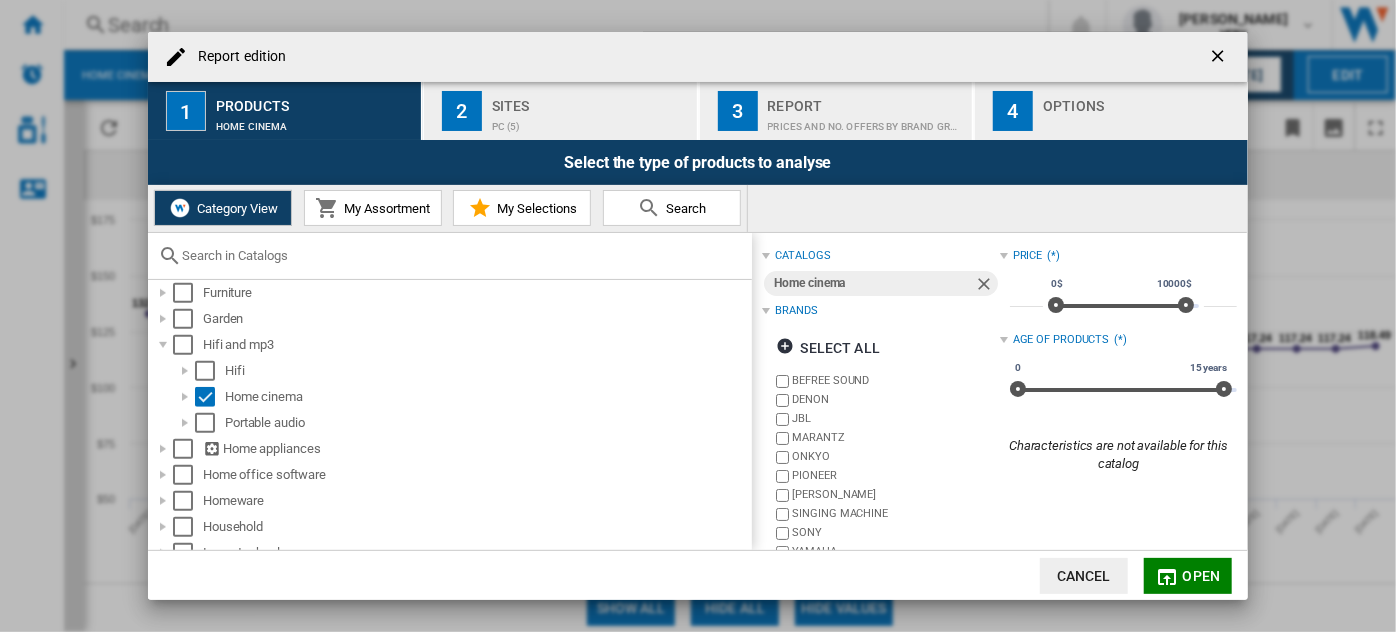 scroll, scrollTop: 765, scrollLeft: 0, axis: vertical 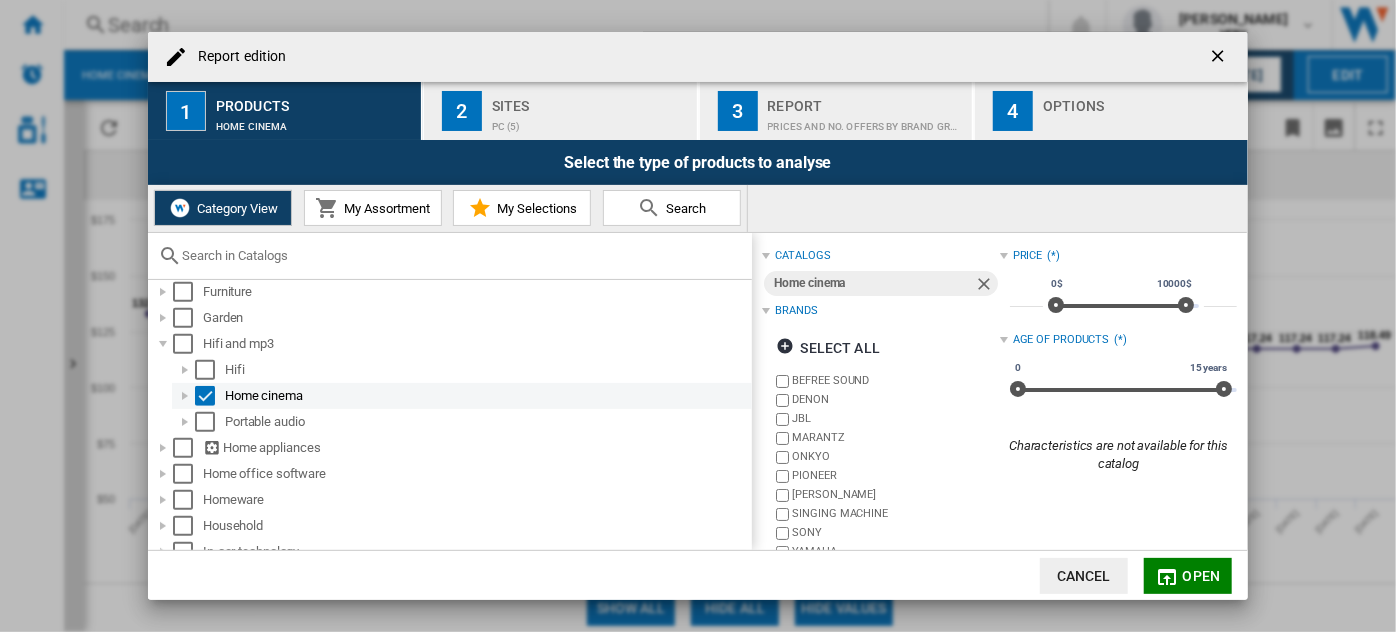 click at bounding box center (205, 396) 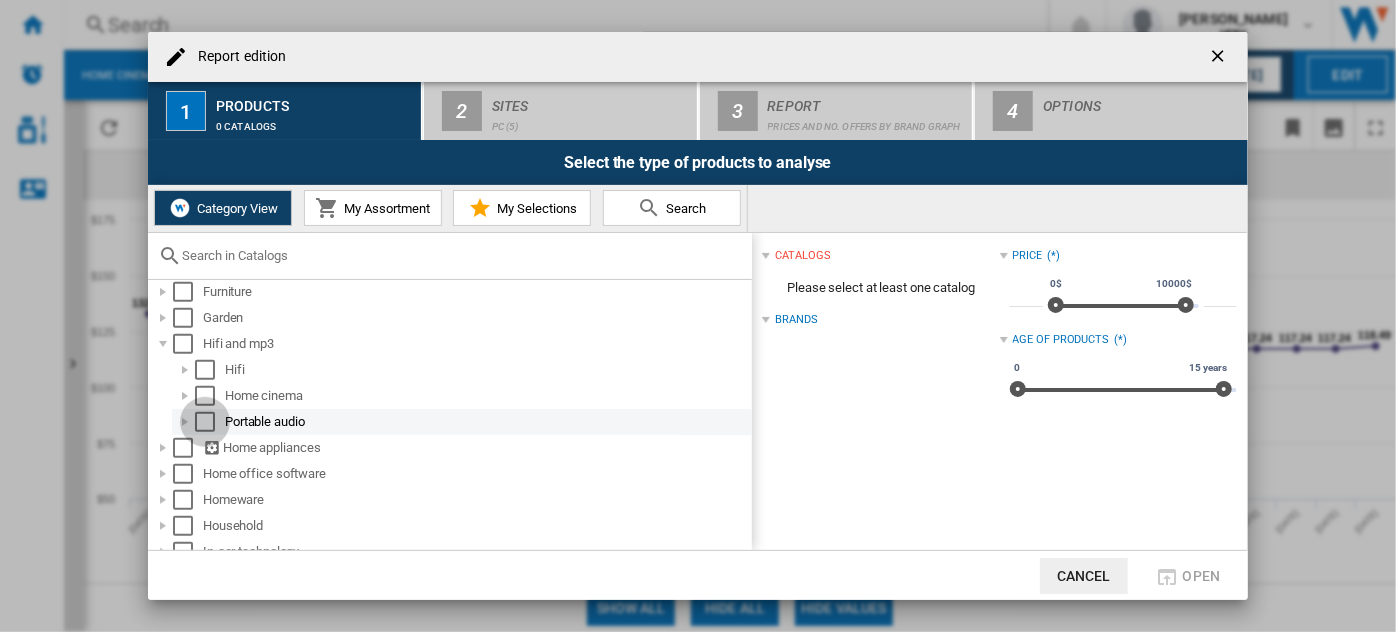 click at bounding box center (205, 422) 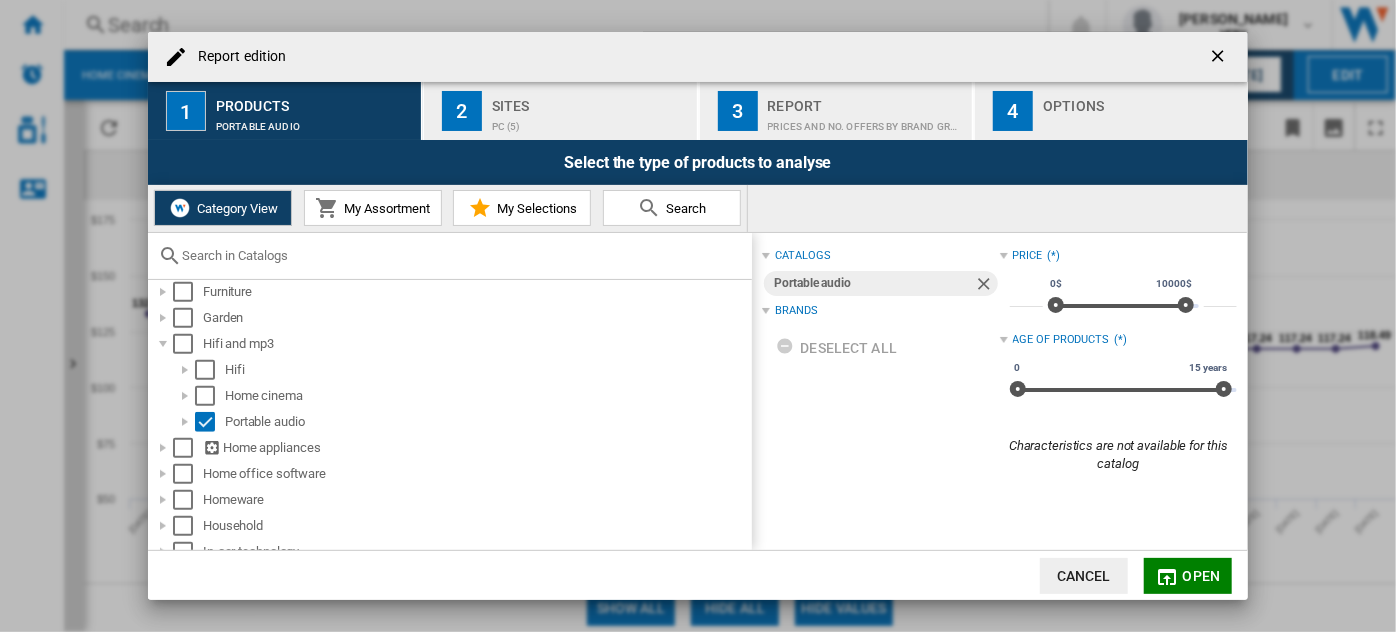 click on "Open" 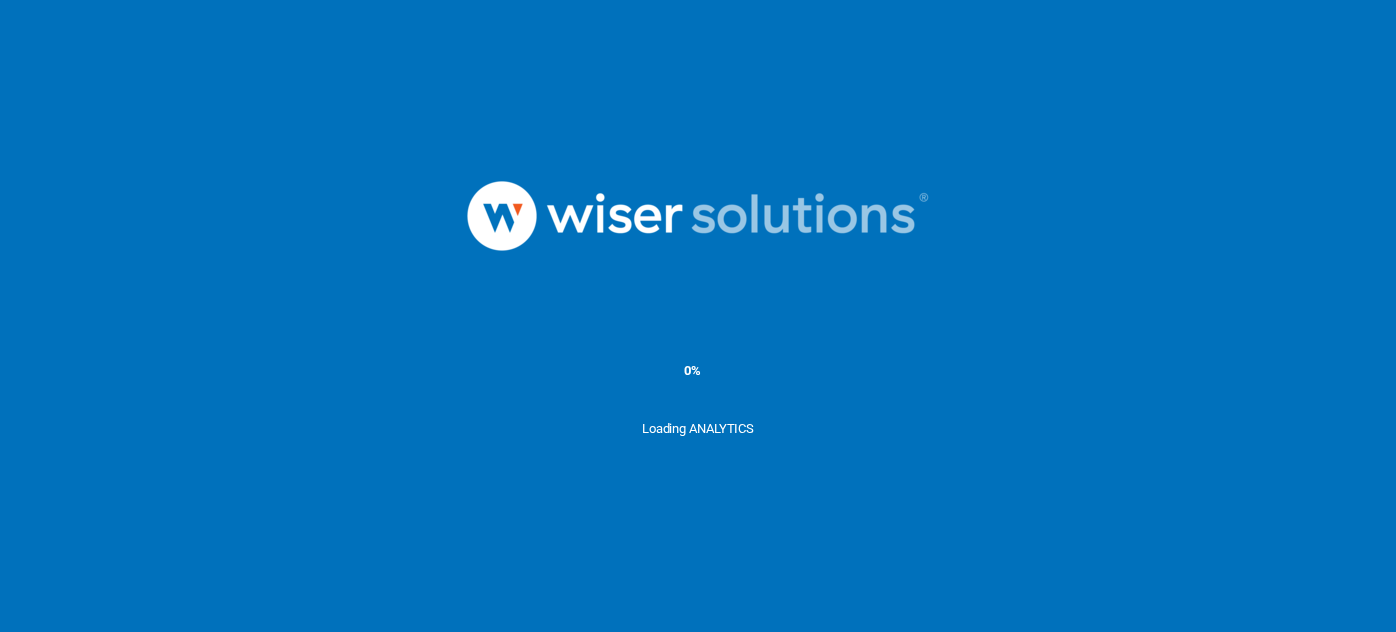 scroll, scrollTop: 0, scrollLeft: 0, axis: both 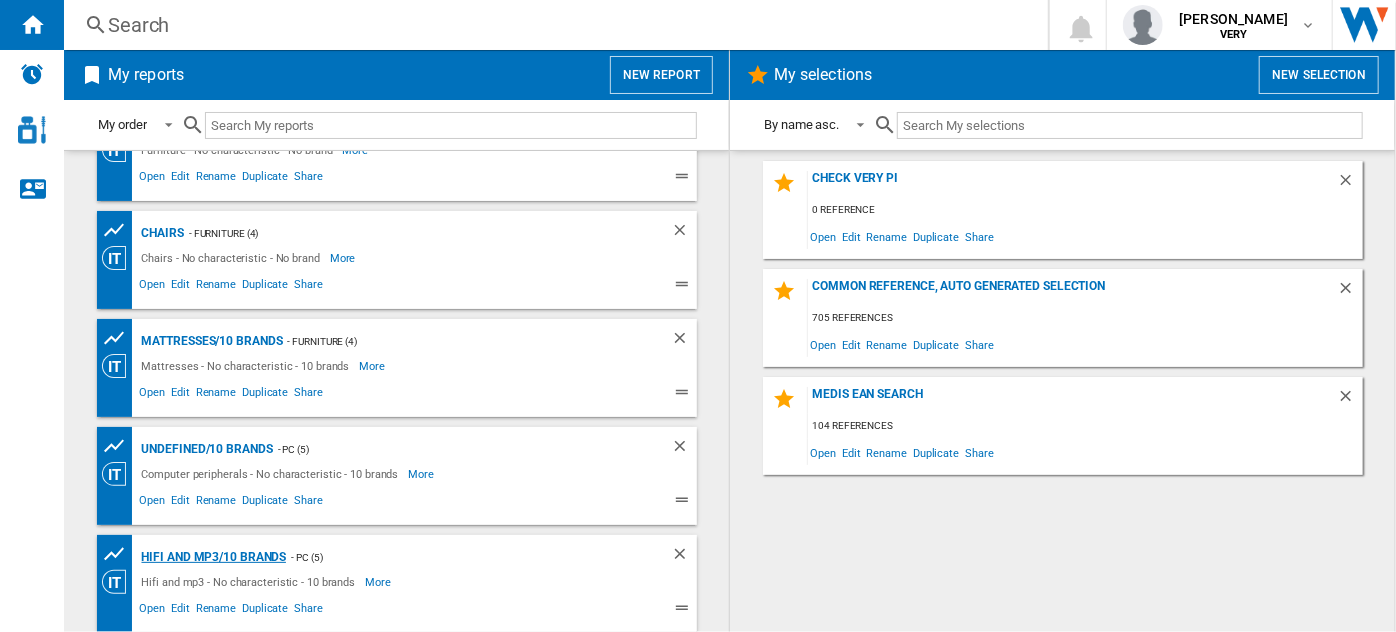 click on "Hifi and mp3/10 brands" 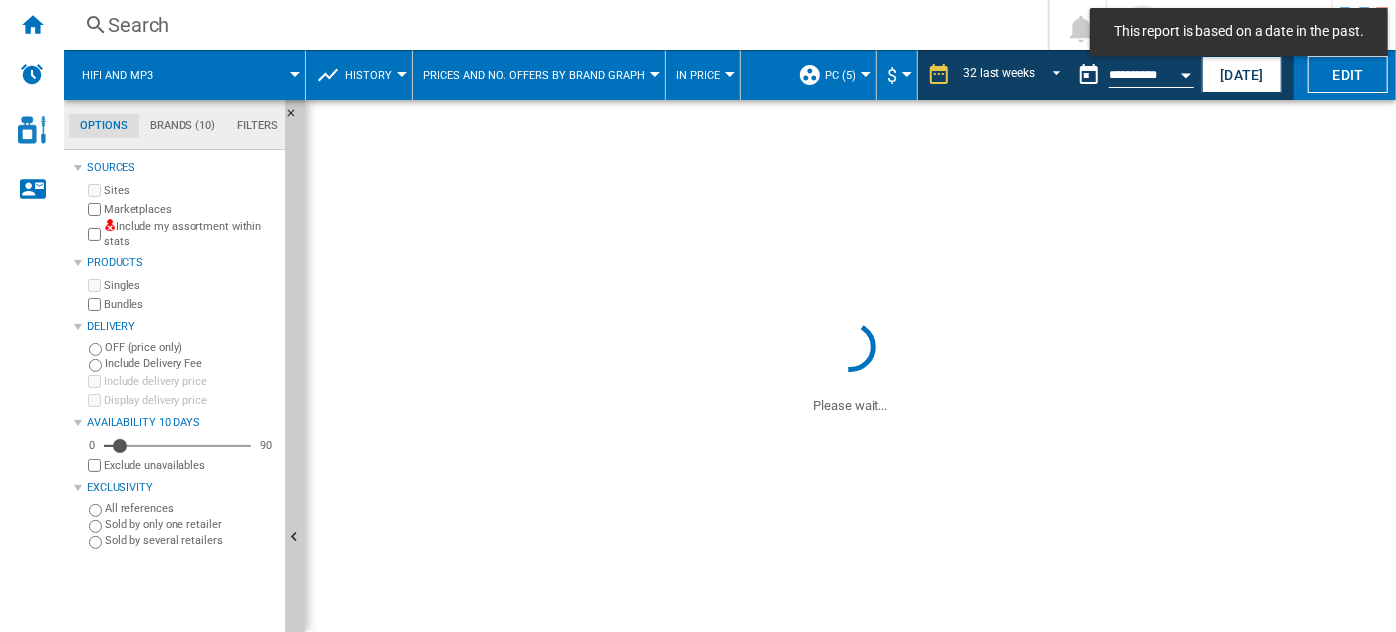 click on "Prices and No. offers by brand graph" at bounding box center [534, 75] 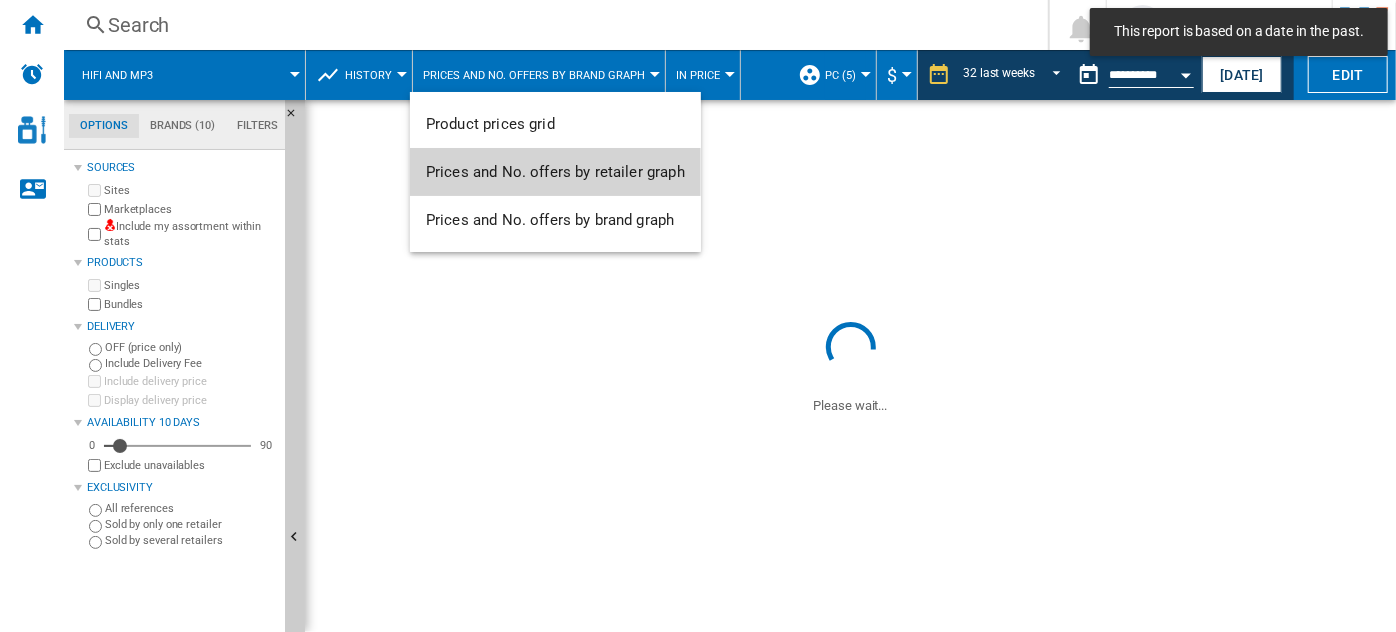 click on "Prices and No. offers by retailer graph" at bounding box center (555, 172) 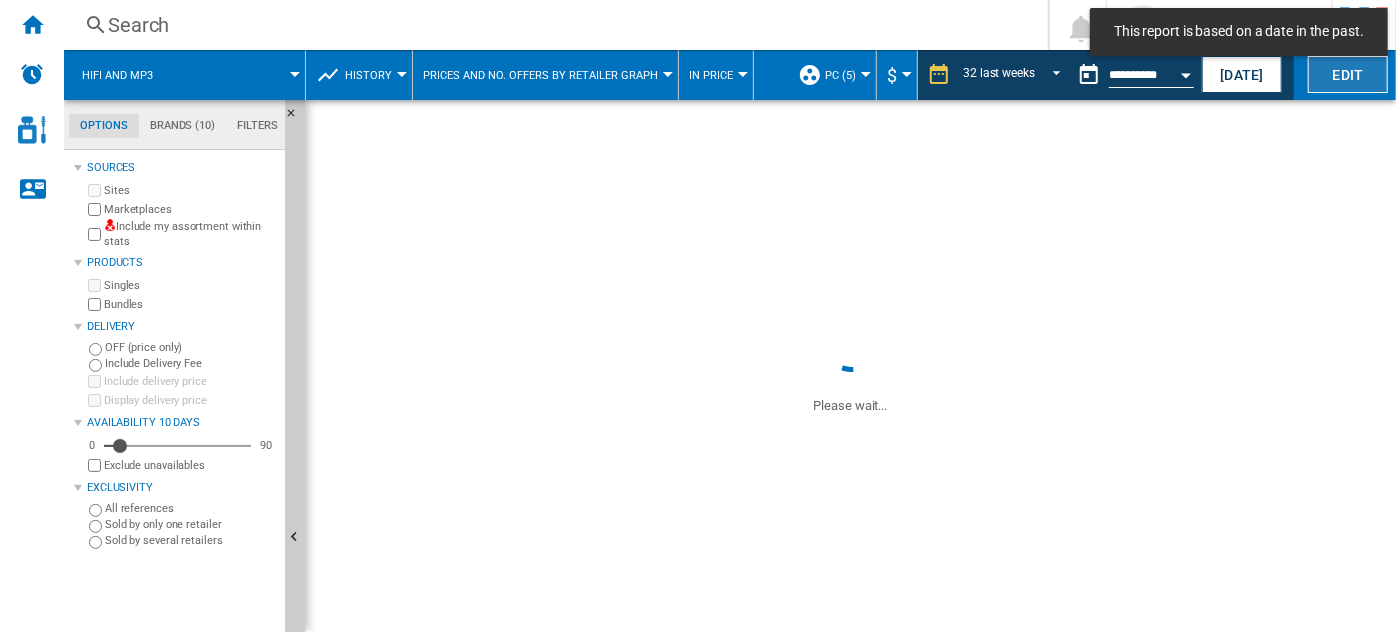 click on "Edit" at bounding box center (1348, 74) 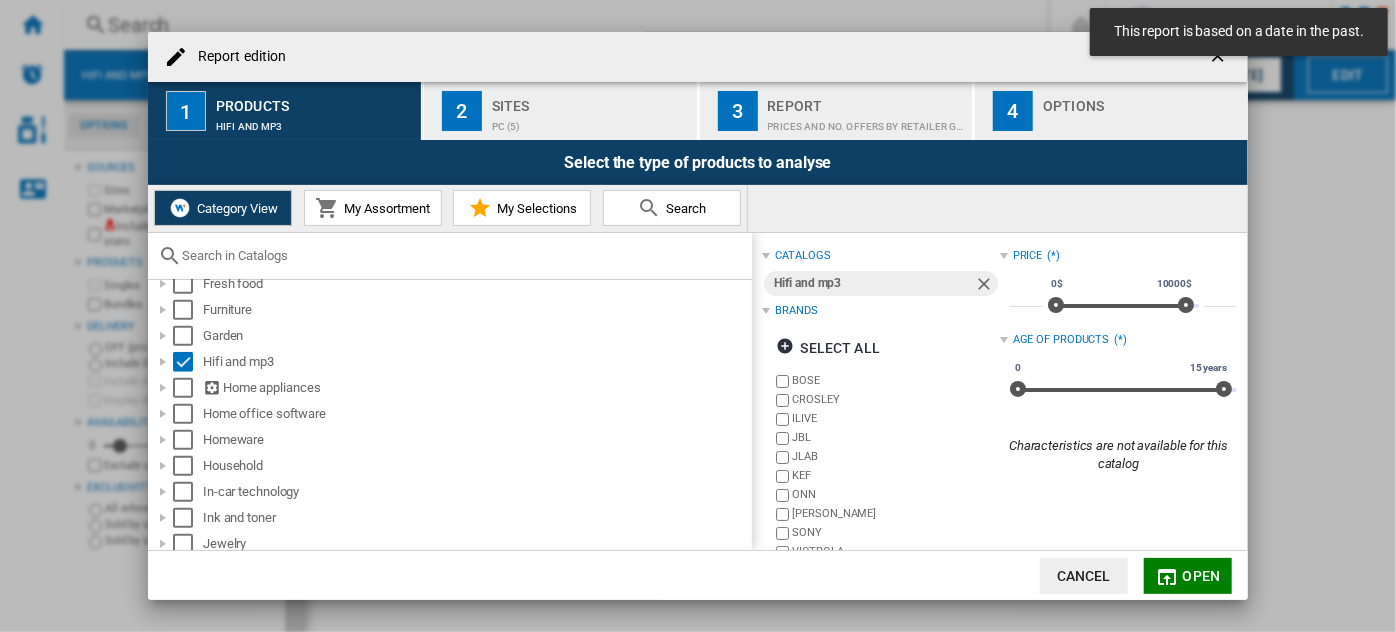 scroll, scrollTop: 753, scrollLeft: 0, axis: vertical 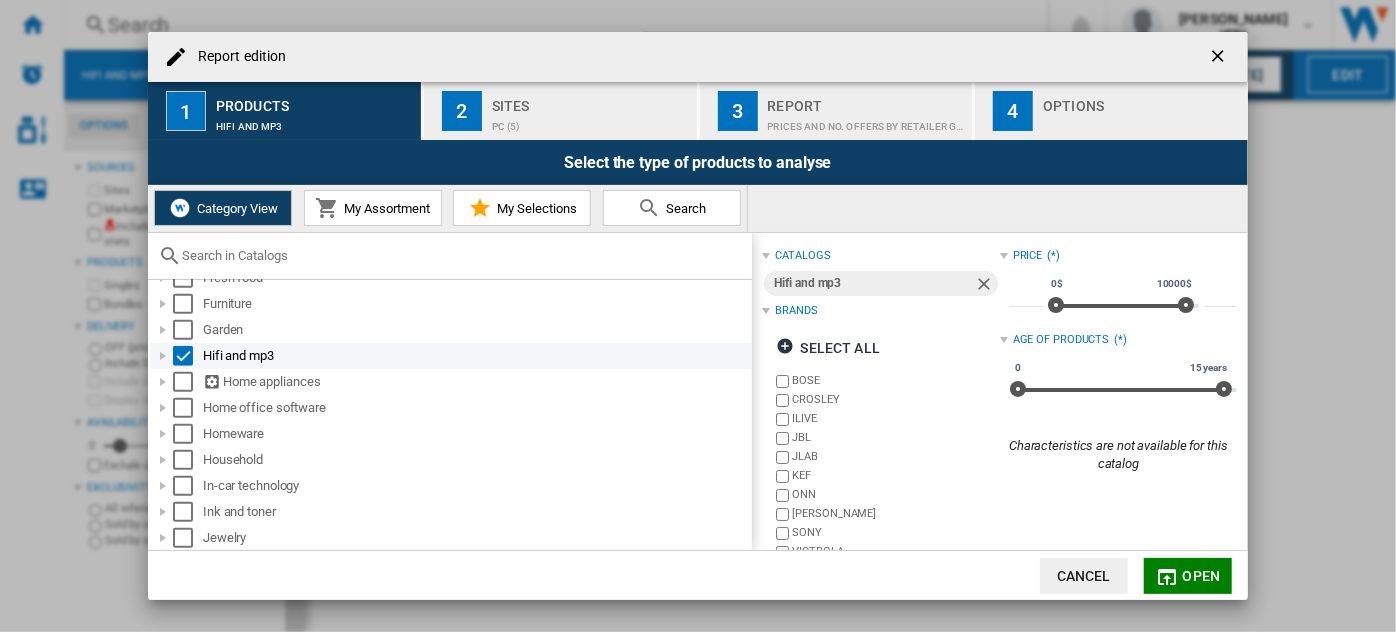 click at bounding box center [163, 356] 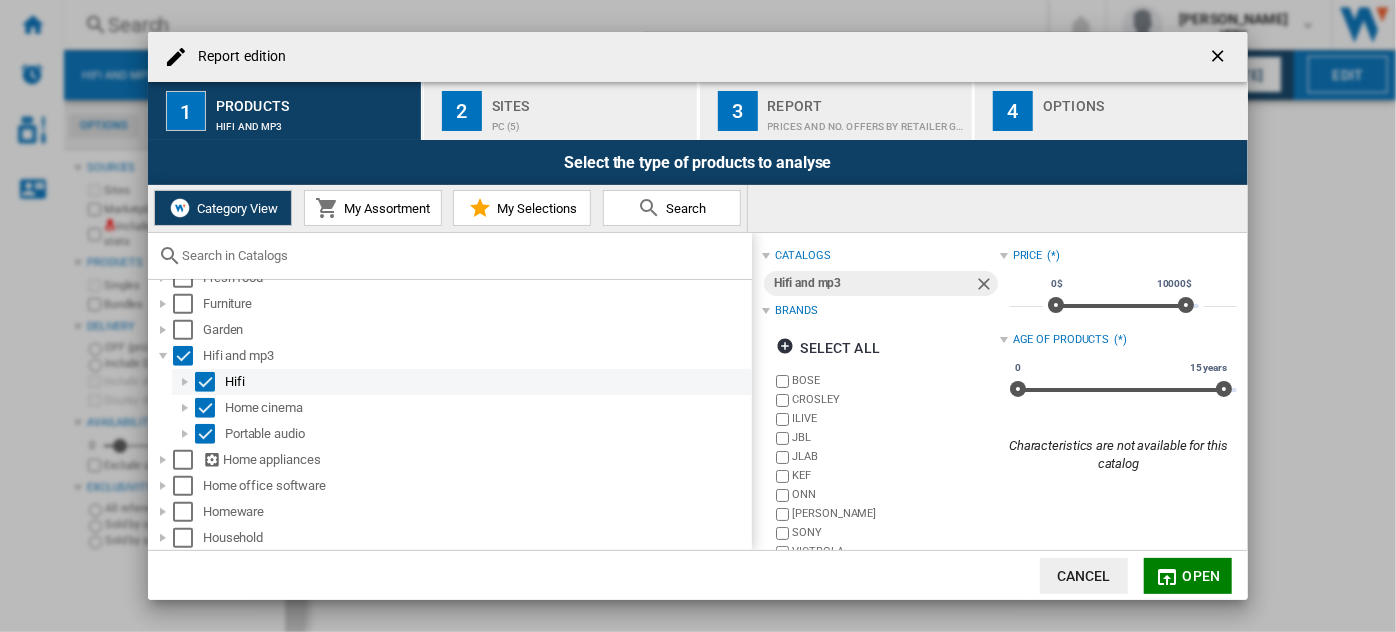 click at bounding box center [205, 382] 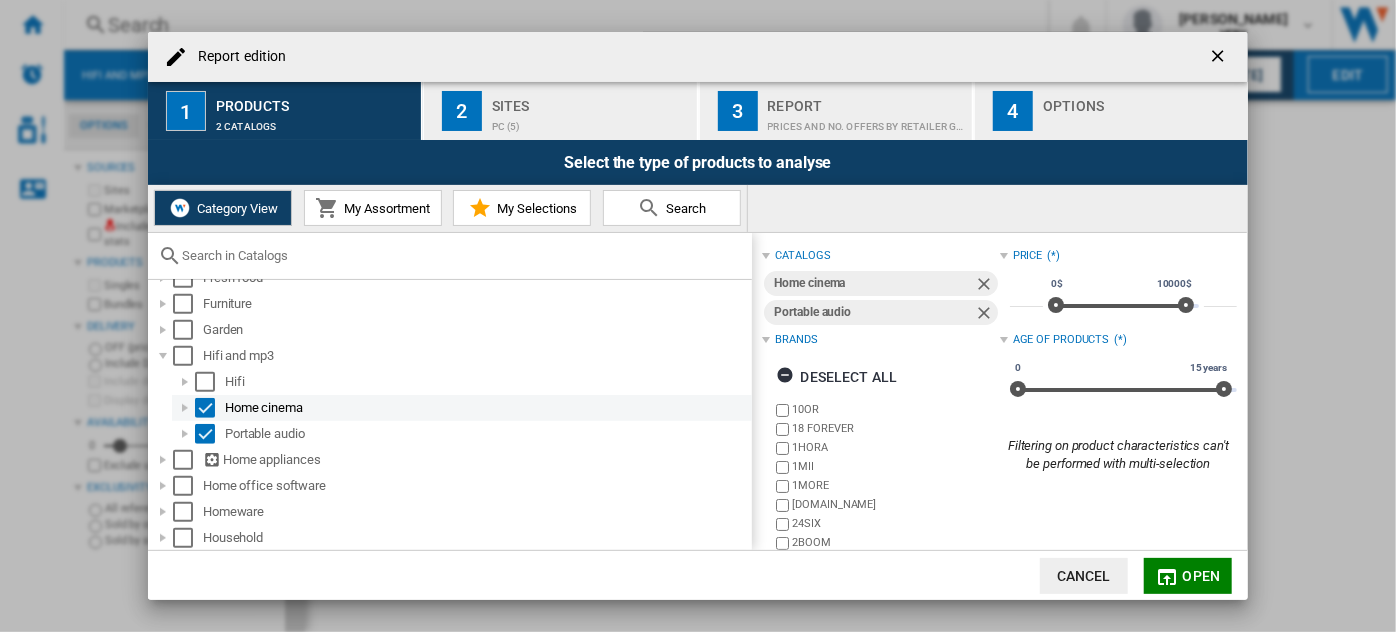 click at bounding box center [205, 408] 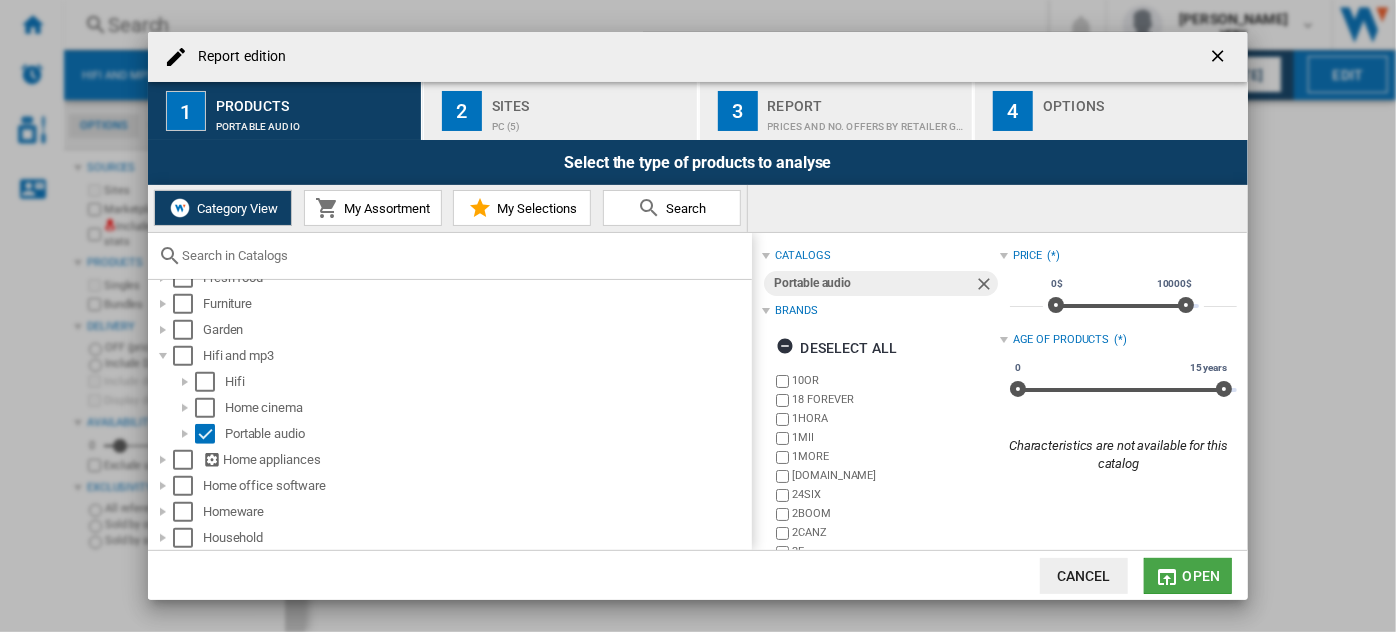 click on "Open" 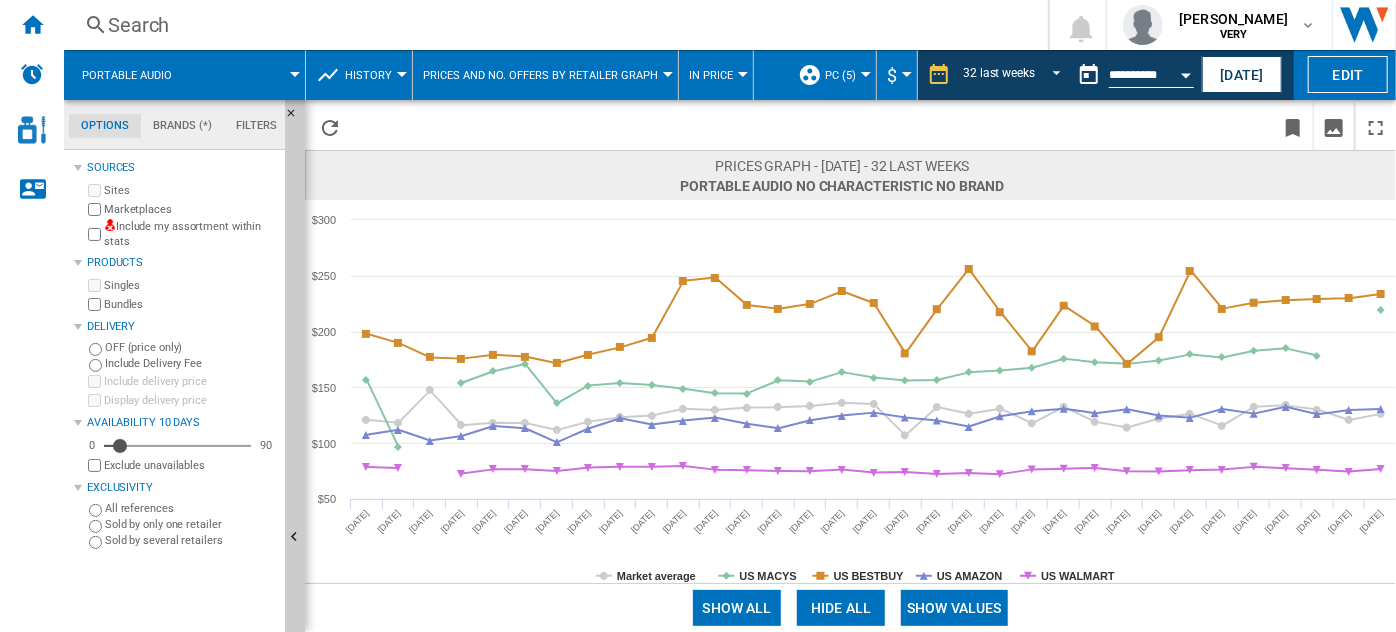 click on "Show values" at bounding box center [954, 608] 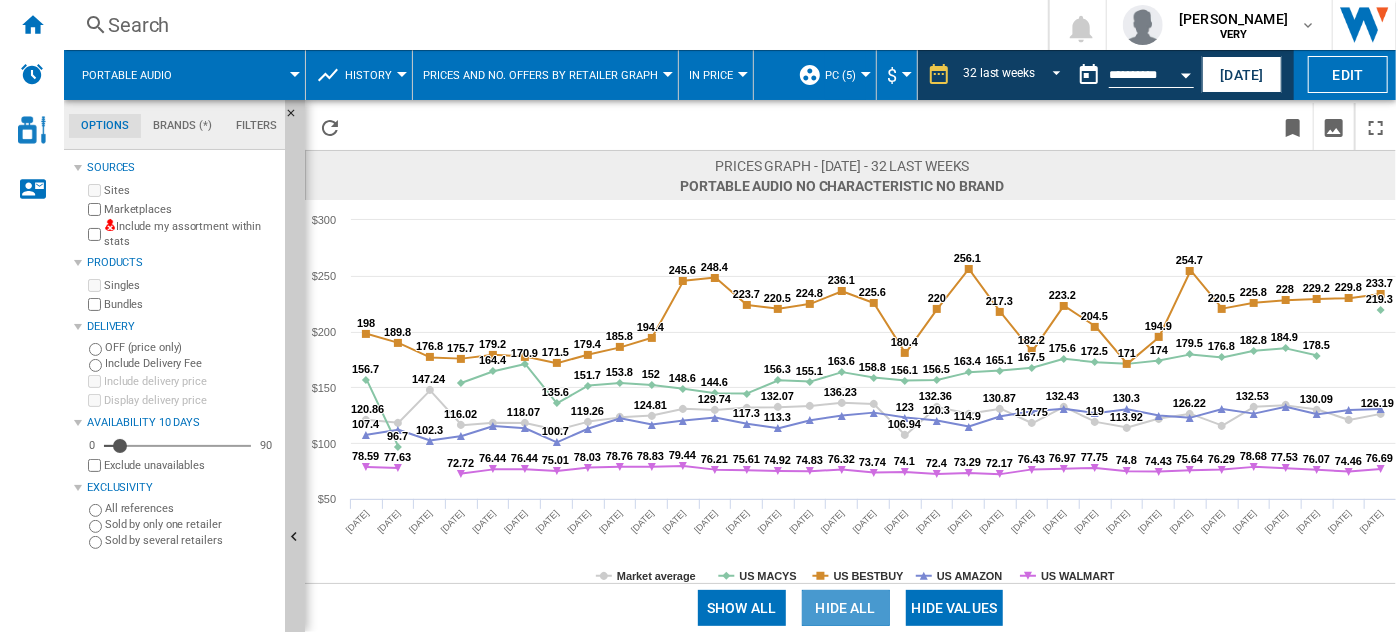 click on "Hide all" at bounding box center (846, 608) 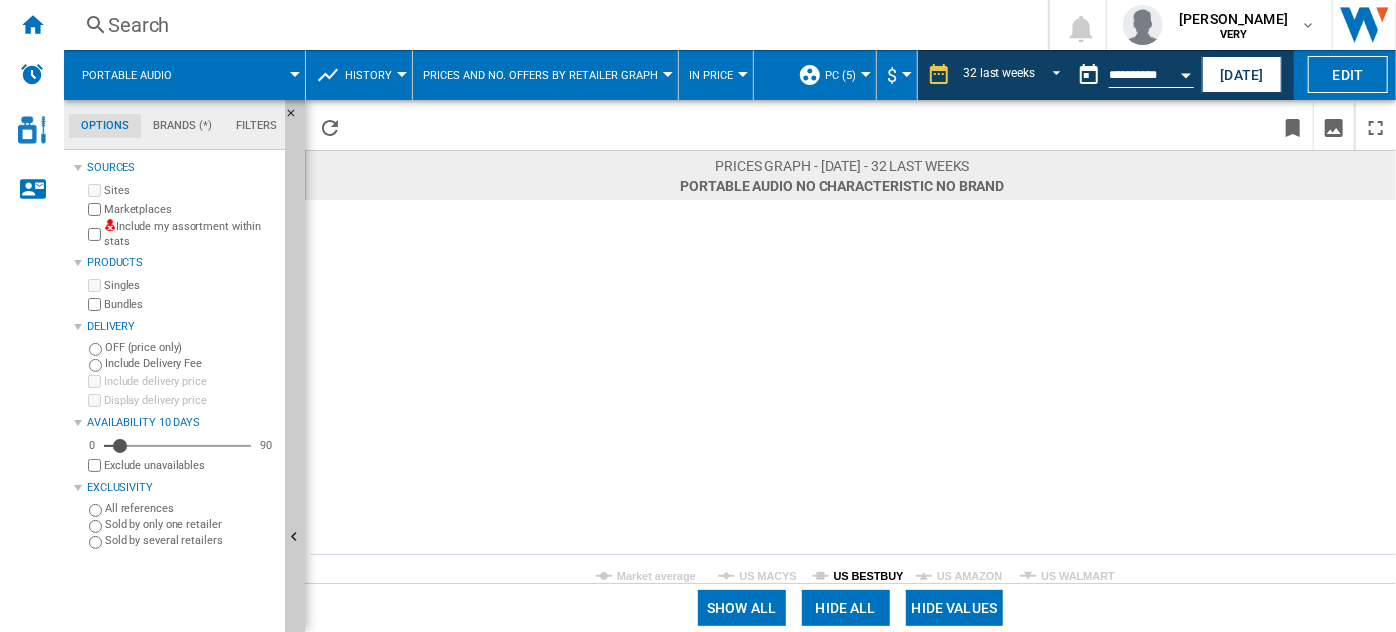 click on "US BESTBUY" 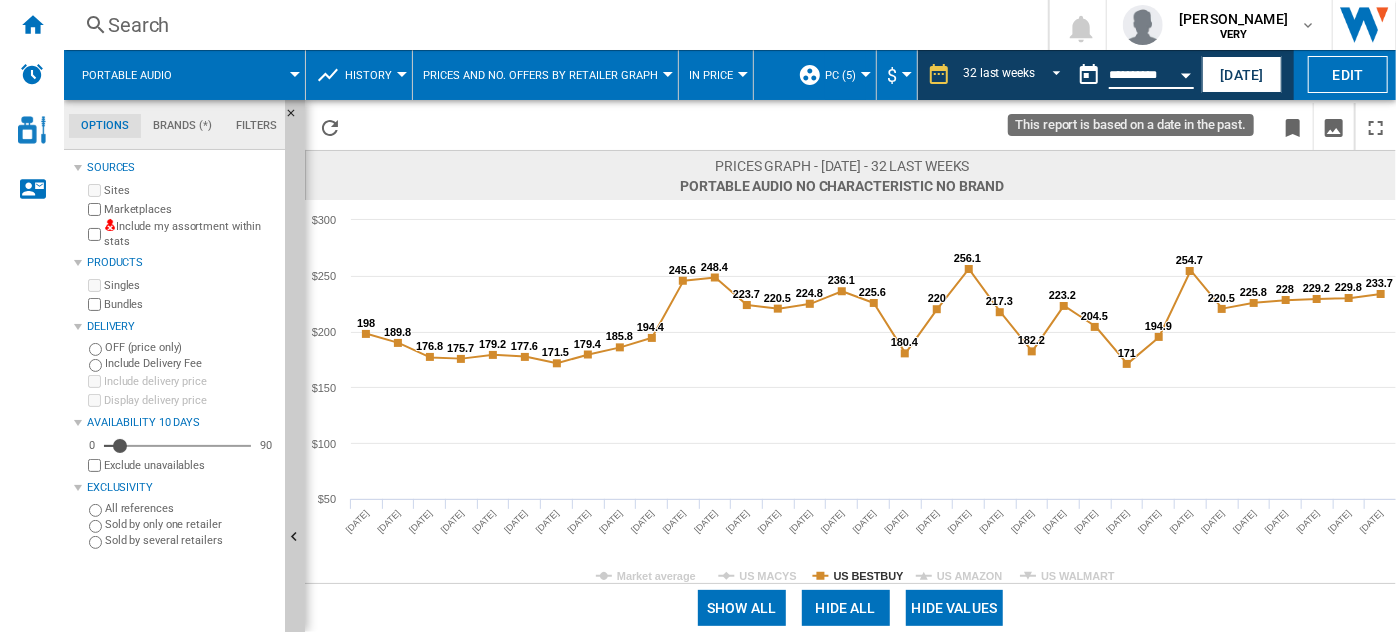 click on "**********" at bounding box center [1151, 78] 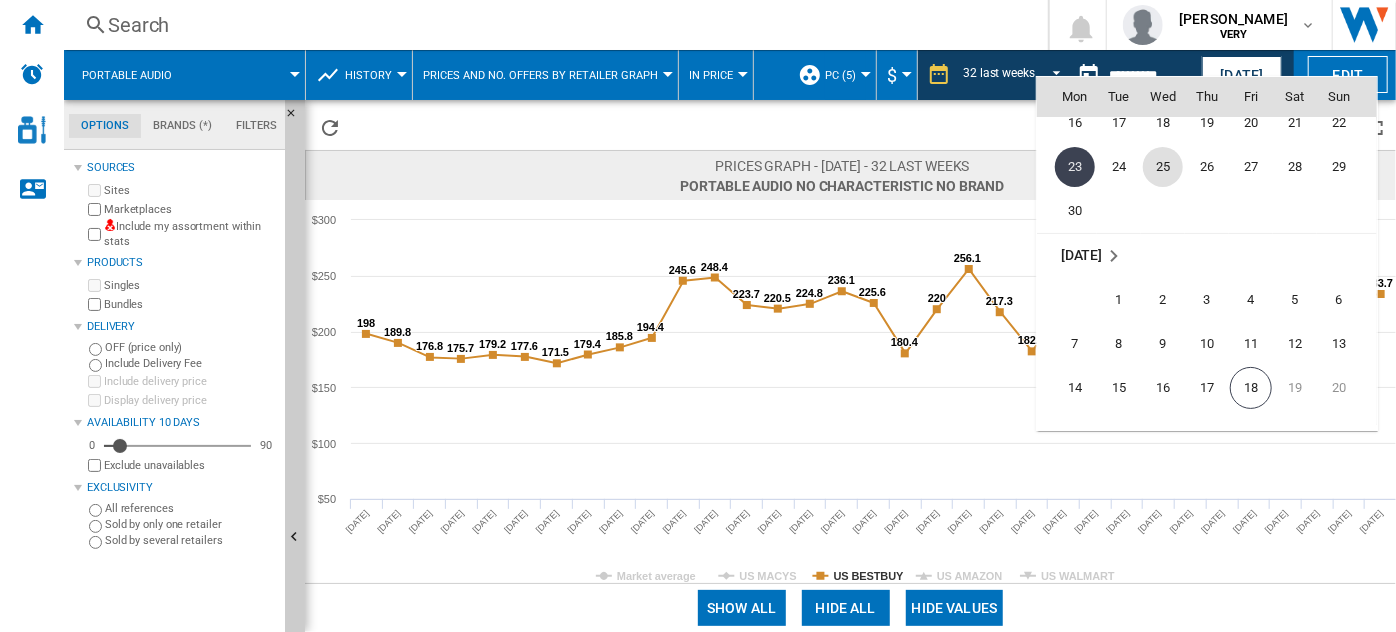 scroll, scrollTop: 9427, scrollLeft: 0, axis: vertical 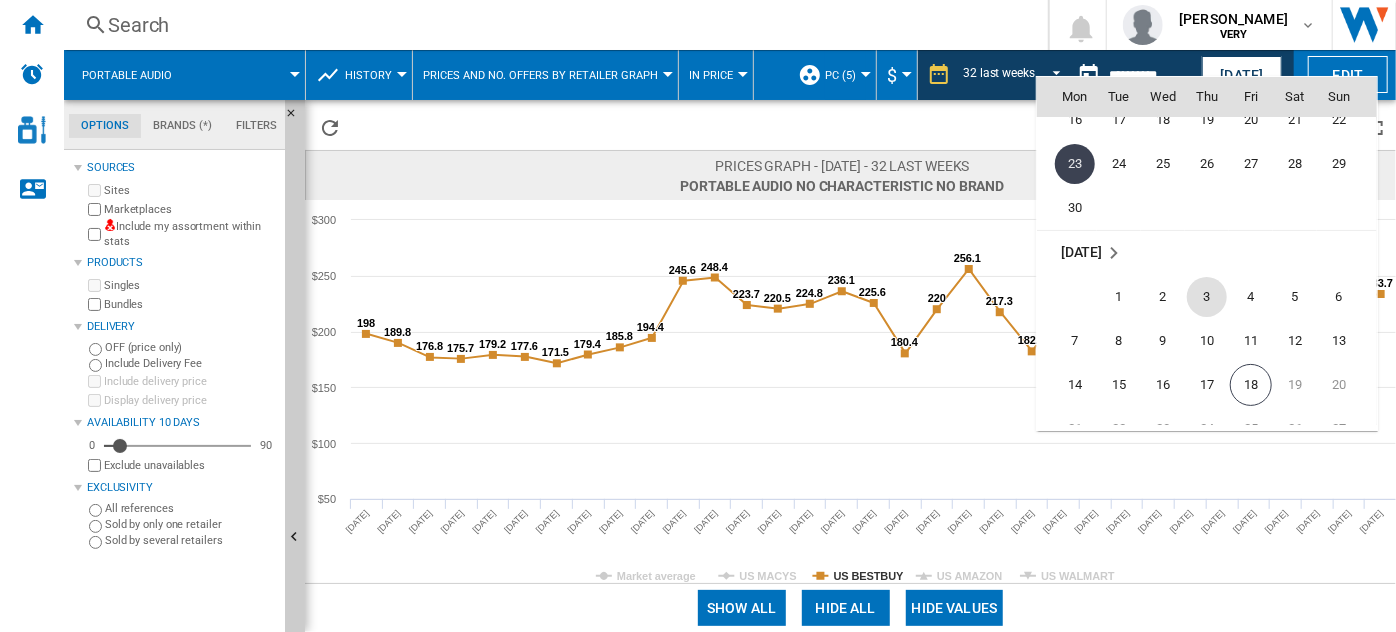 click on "3" at bounding box center [1207, 297] 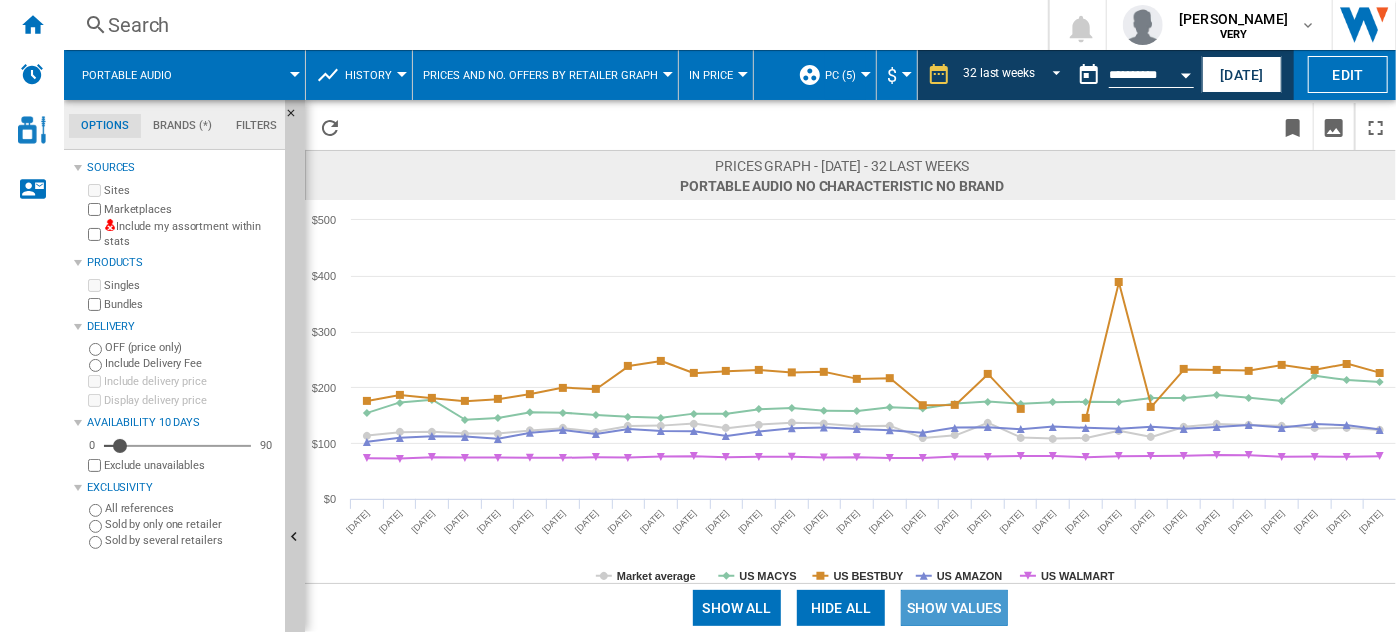 click on "Show values" at bounding box center [954, 608] 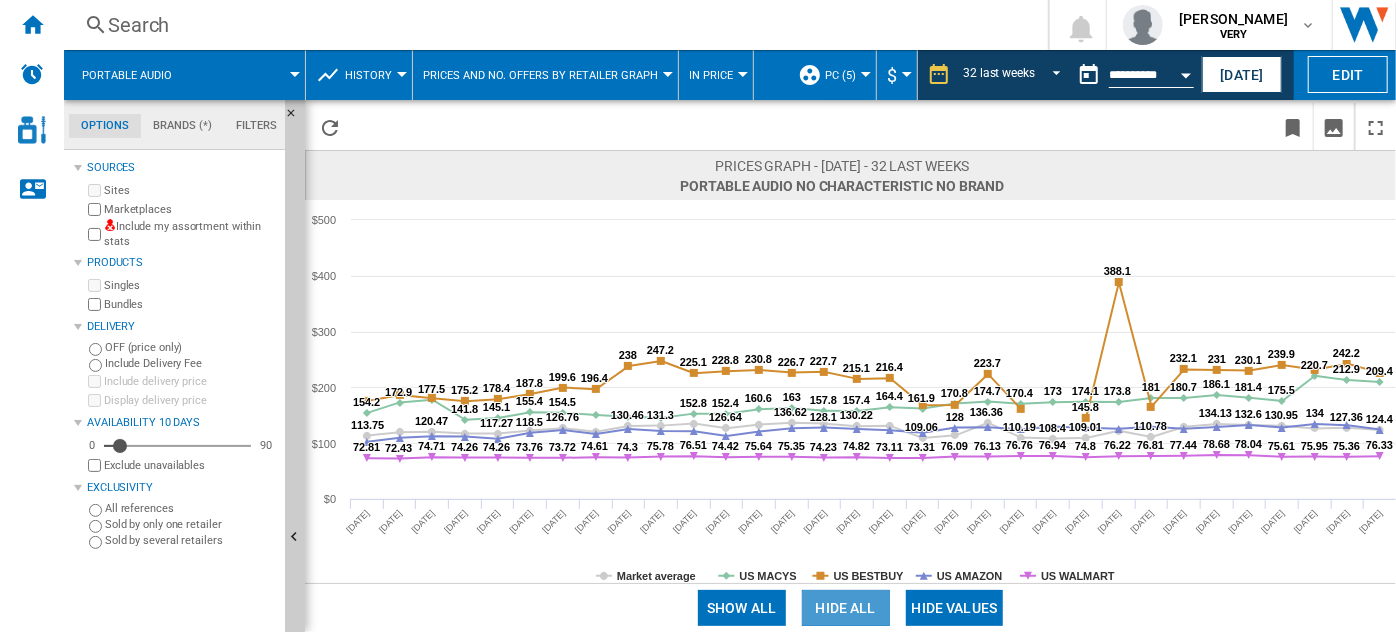 click on "Hide all" at bounding box center (846, 608) 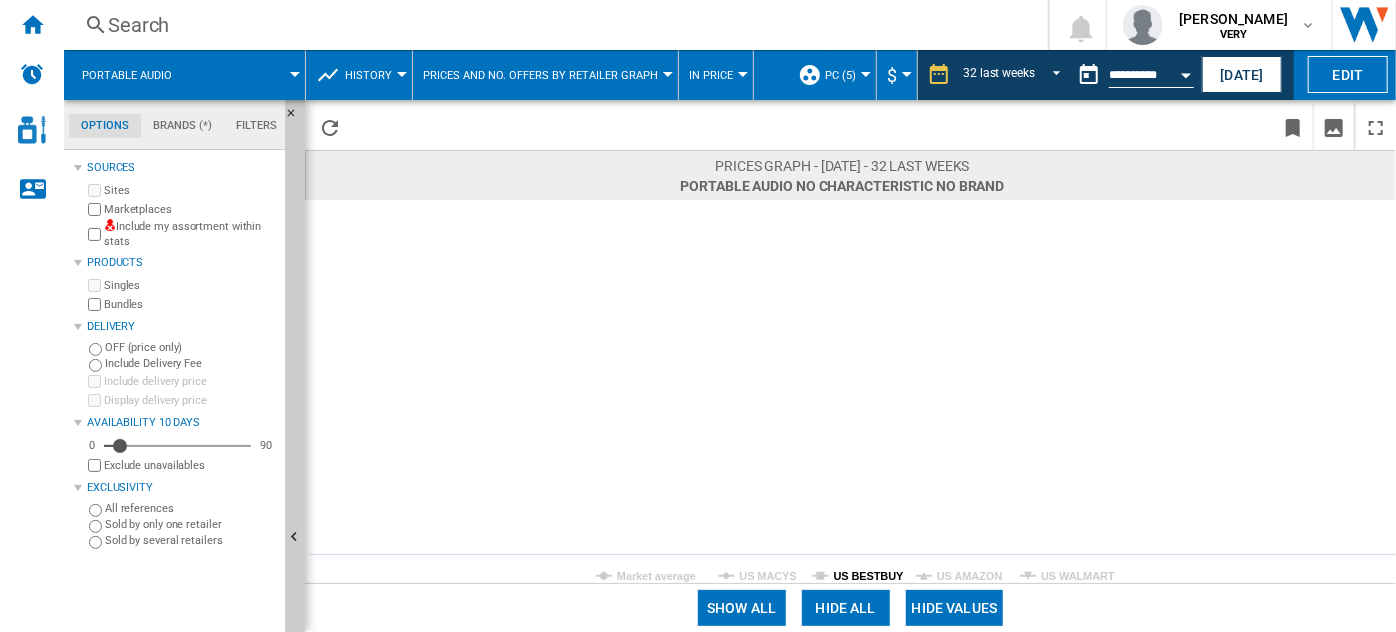 click on "US BESTBUY" 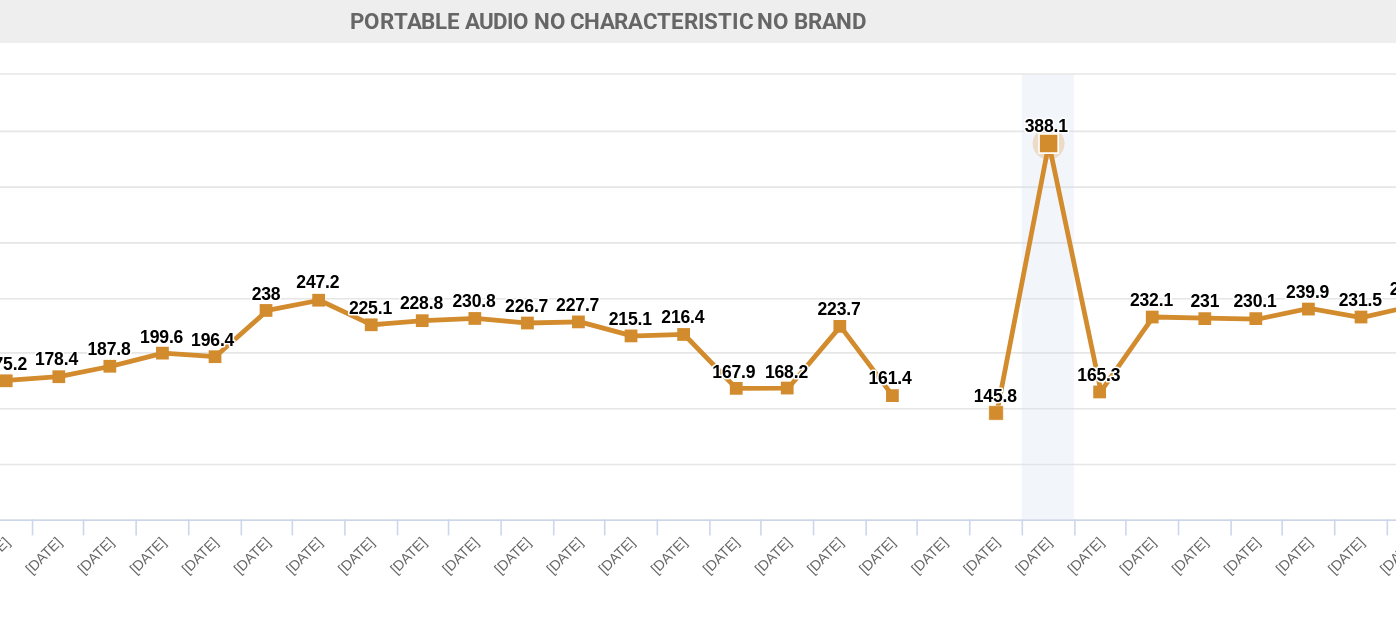 scroll, scrollTop: 0, scrollLeft: 0, axis: both 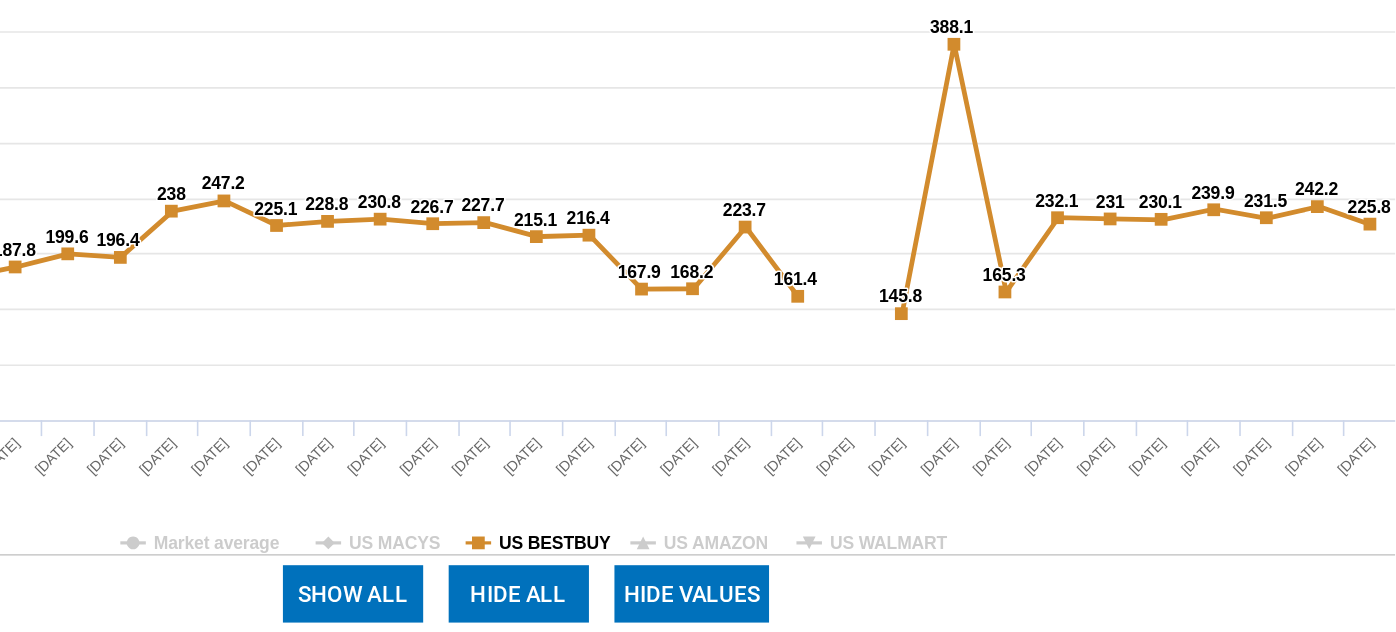 click on "US BESTBUY" 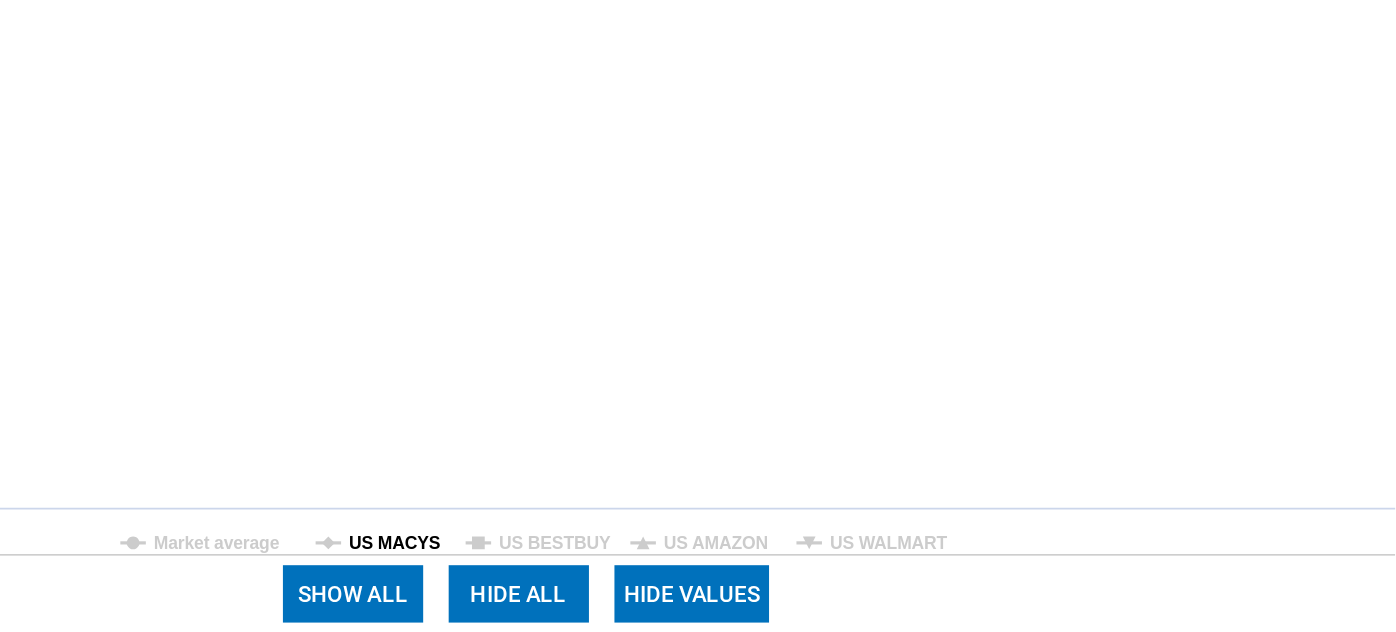 click on "US MACYS" 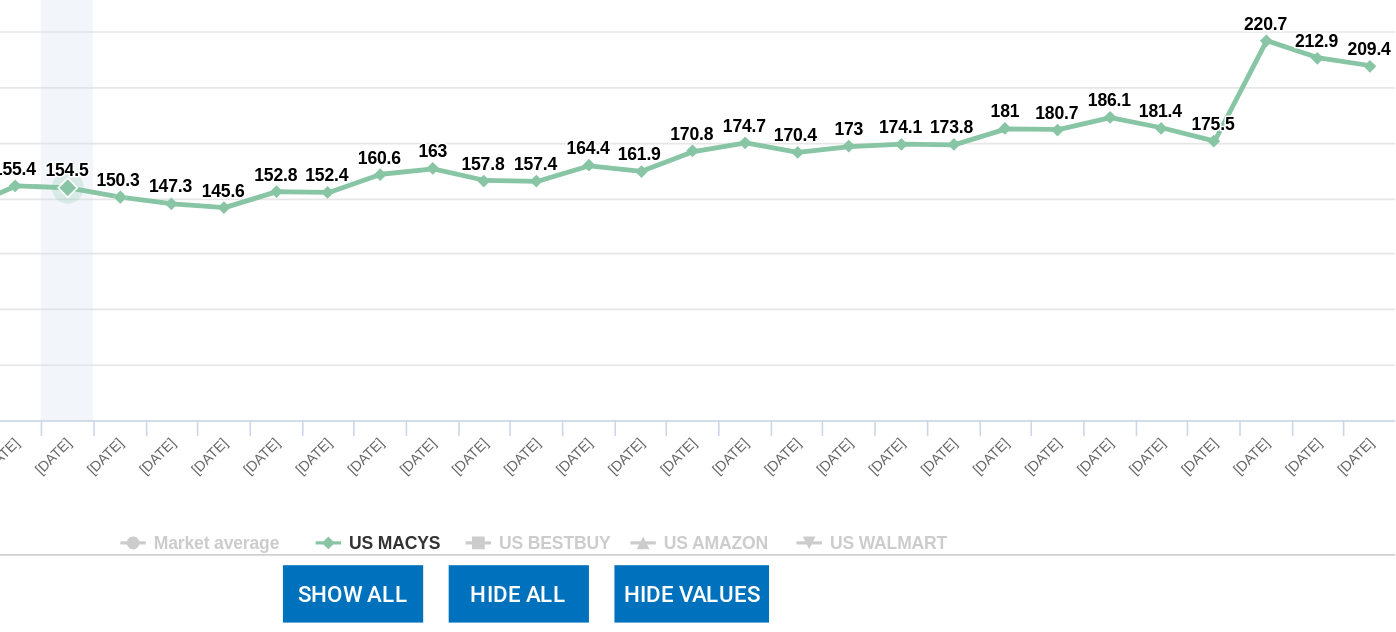 scroll, scrollTop: 0, scrollLeft: 0, axis: both 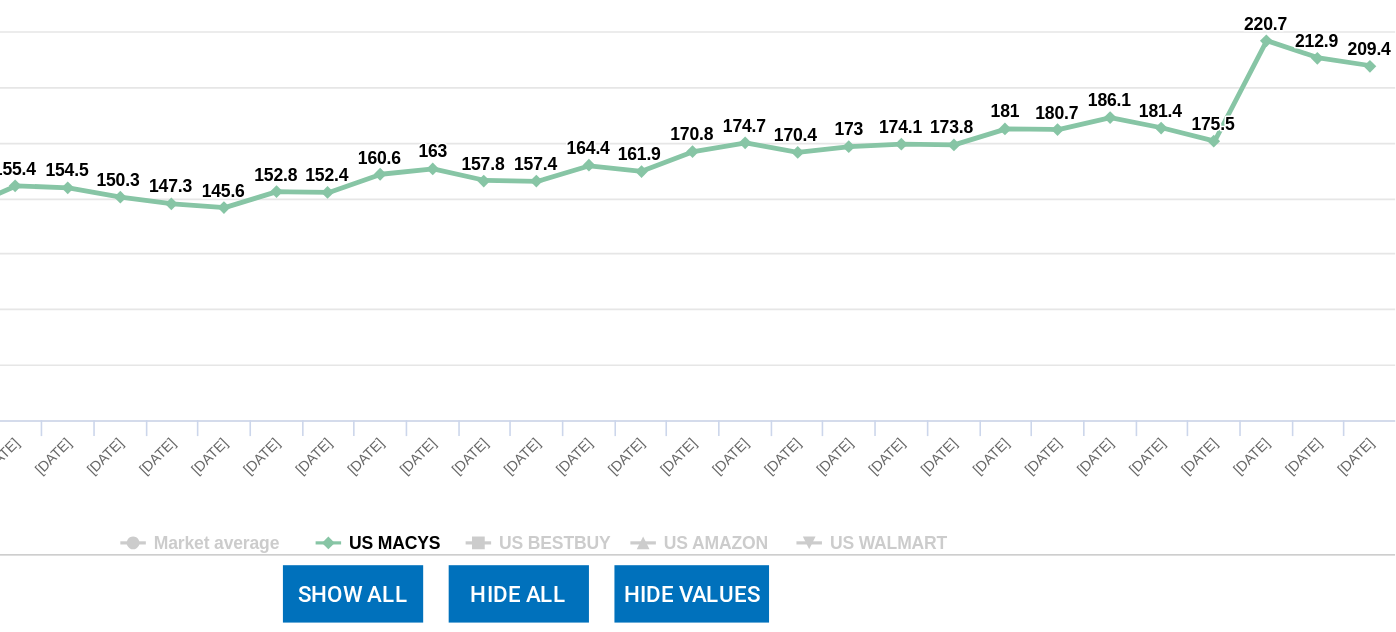 click on "US MACYS" 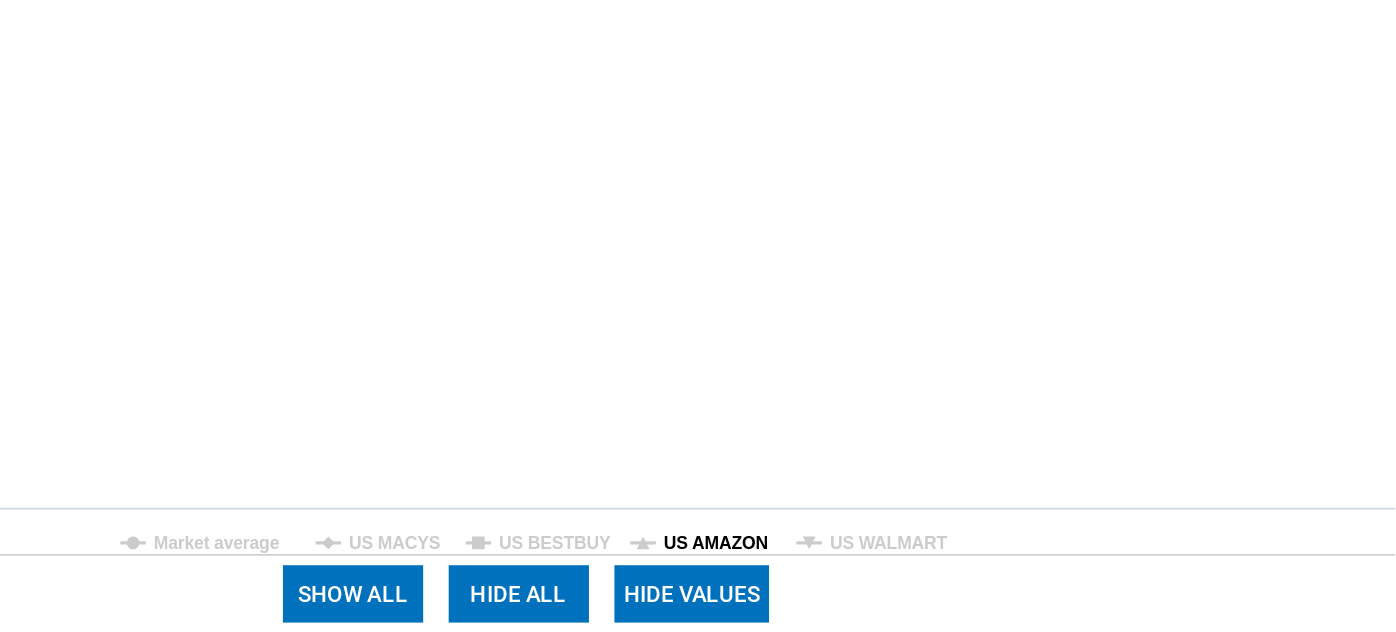 click on "US AMAZON" 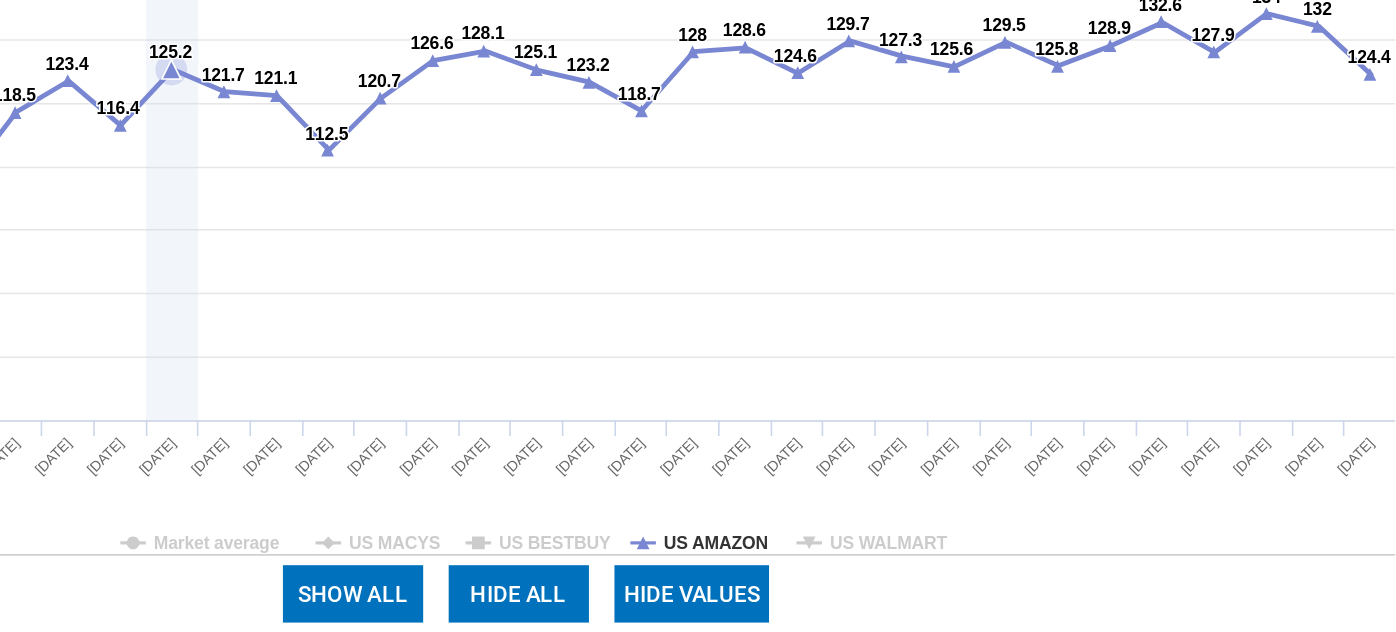 scroll, scrollTop: 0, scrollLeft: 0, axis: both 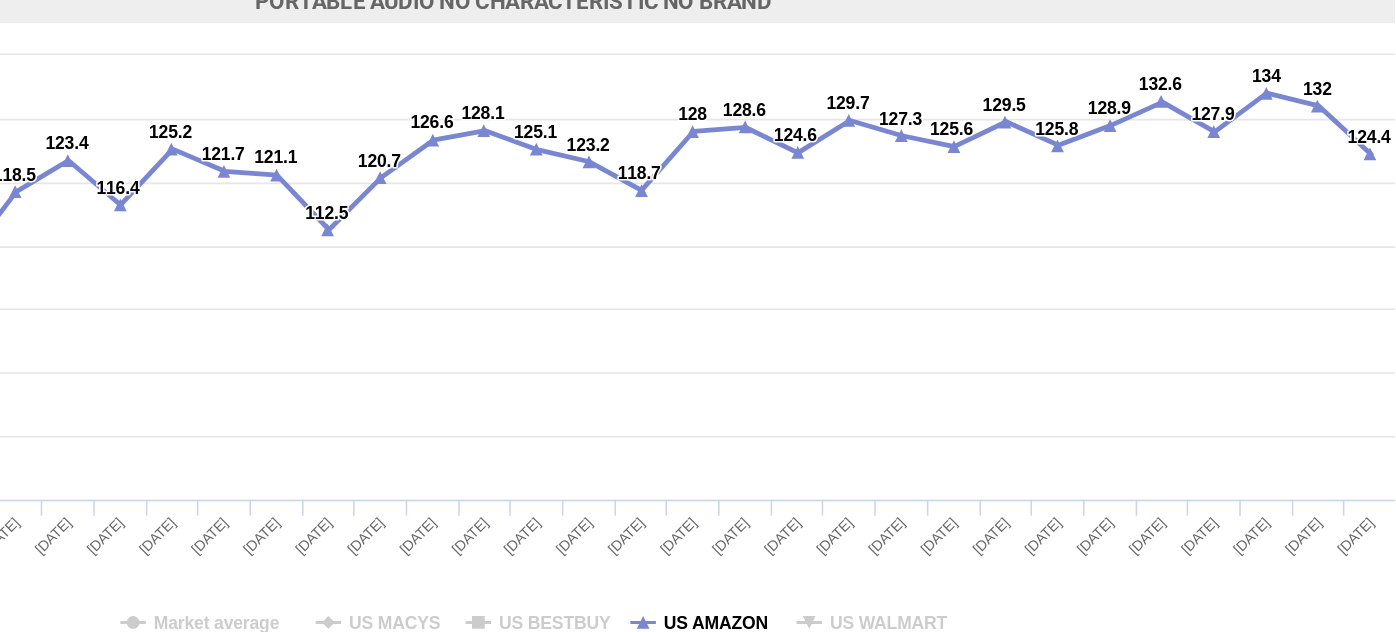 click on "US AMAZON" 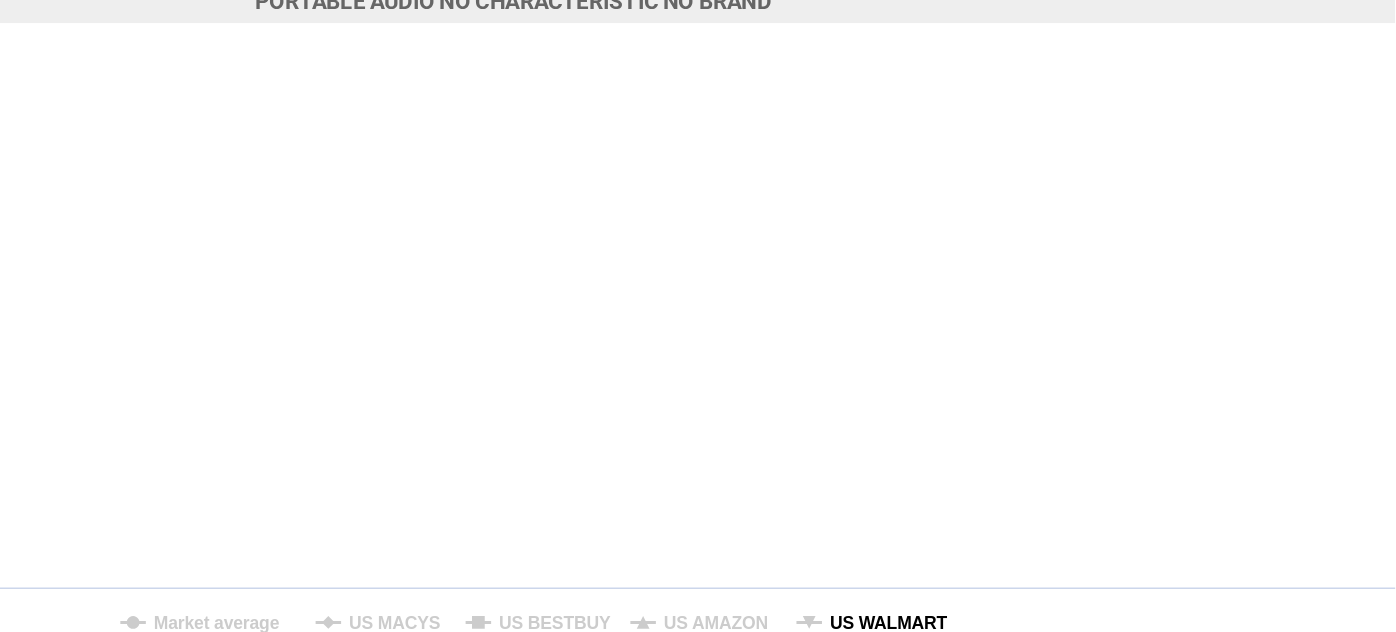 click on "US WALMART" 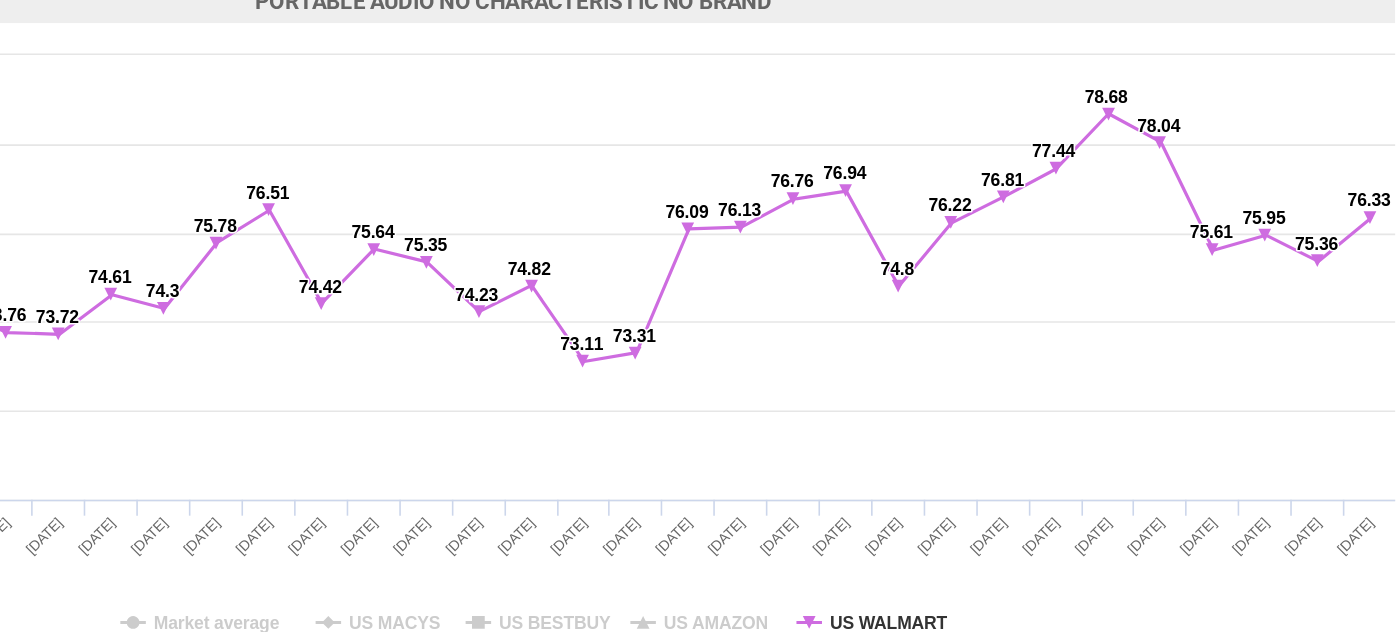 scroll, scrollTop: 0, scrollLeft: 0, axis: both 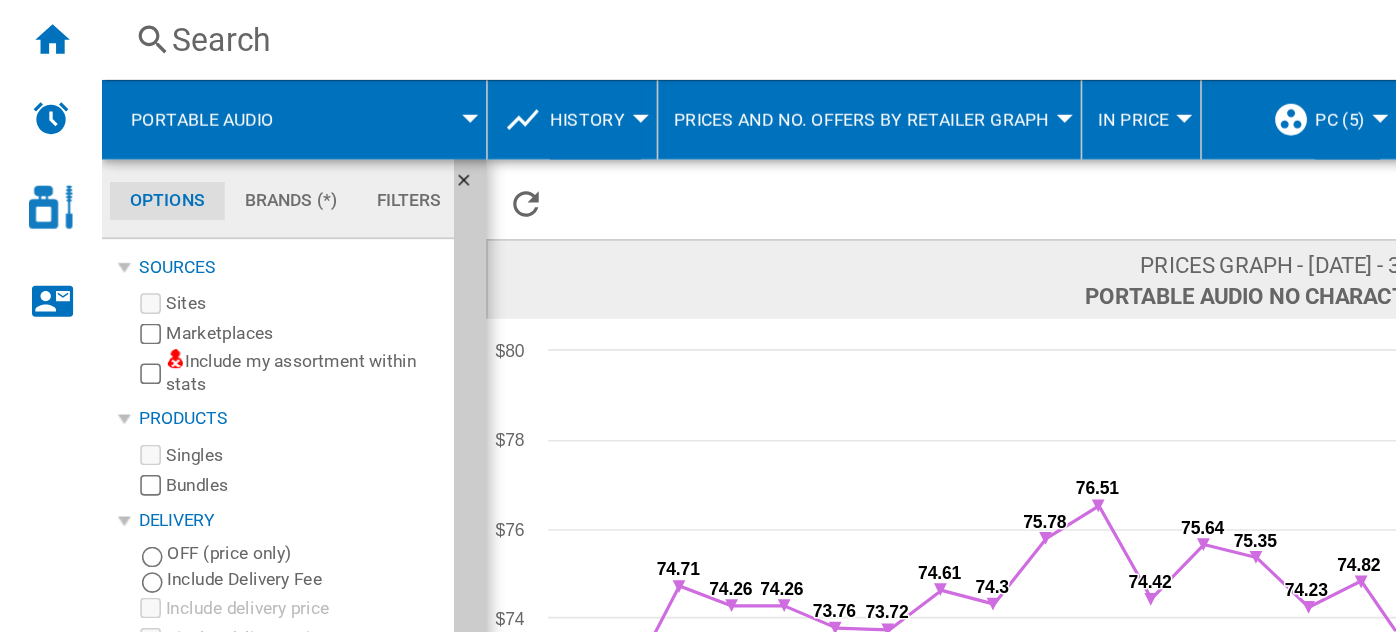 click on "History" at bounding box center [373, 75] 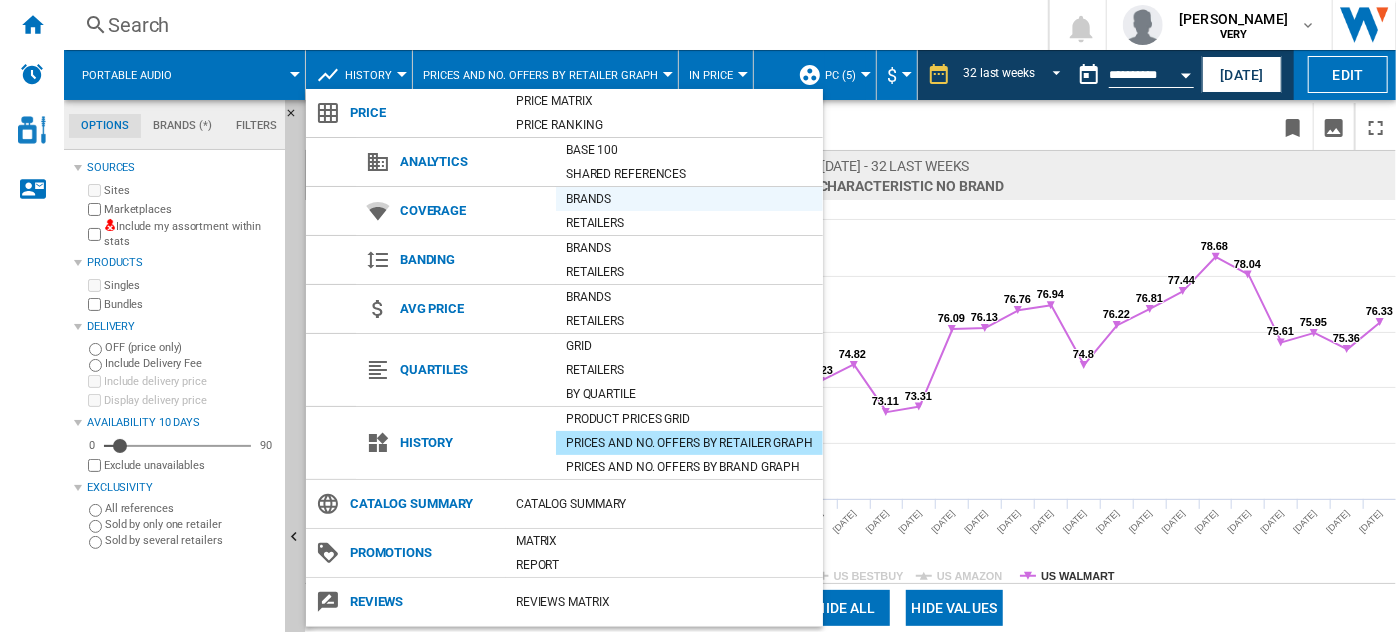 click on "Brands" at bounding box center [689, 199] 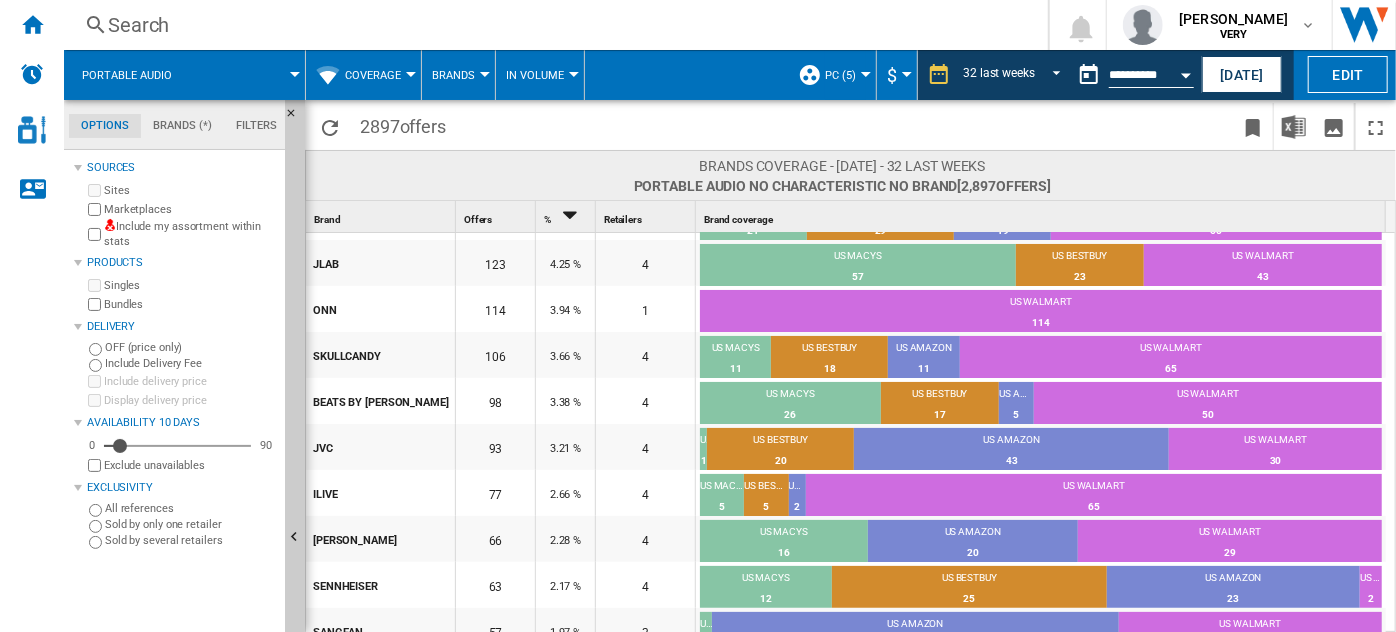 scroll, scrollTop: 138, scrollLeft: 0, axis: vertical 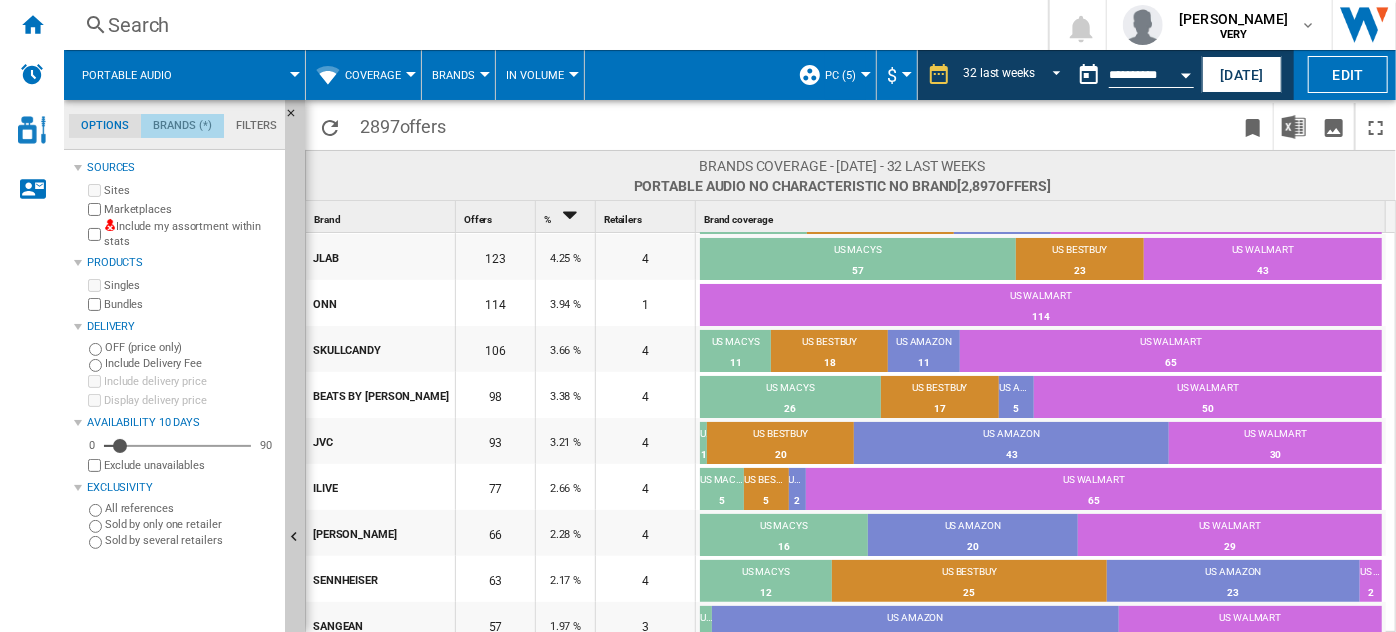 click on "Brands (*)" 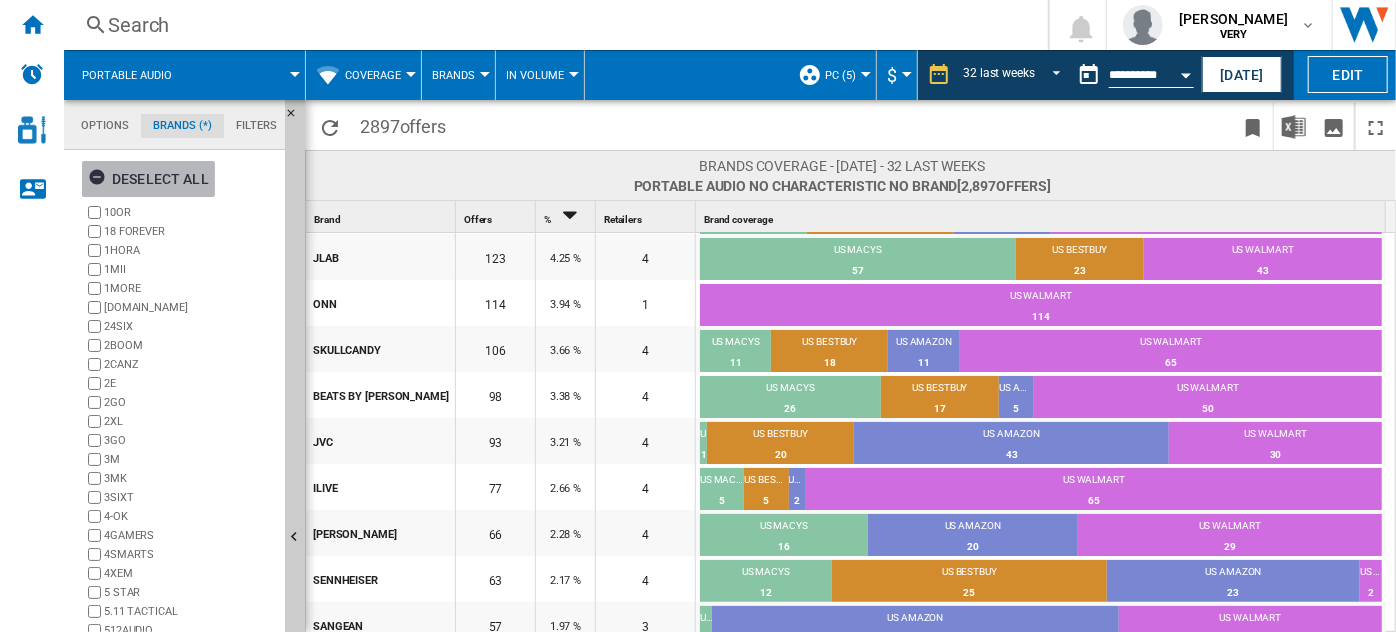 click on "Deselect all" at bounding box center [148, 179] 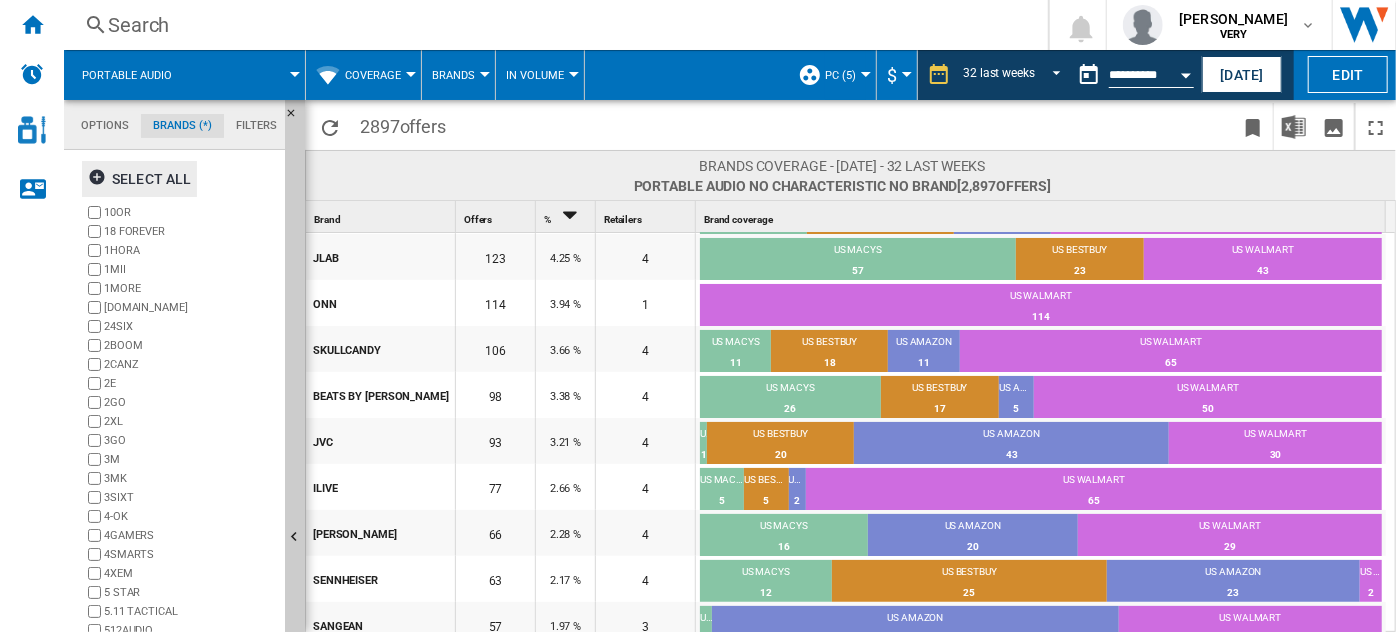 scroll, scrollTop: 174, scrollLeft: 0, axis: vertical 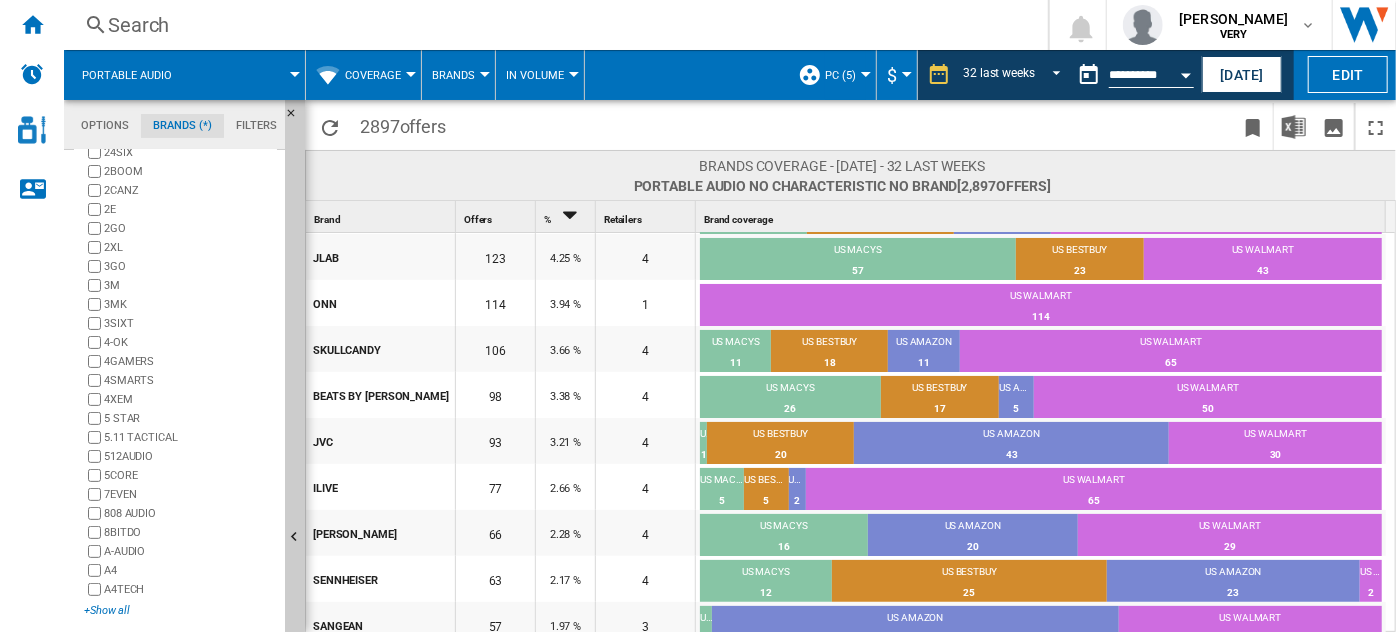click on "+Show all" at bounding box center (180, 610) 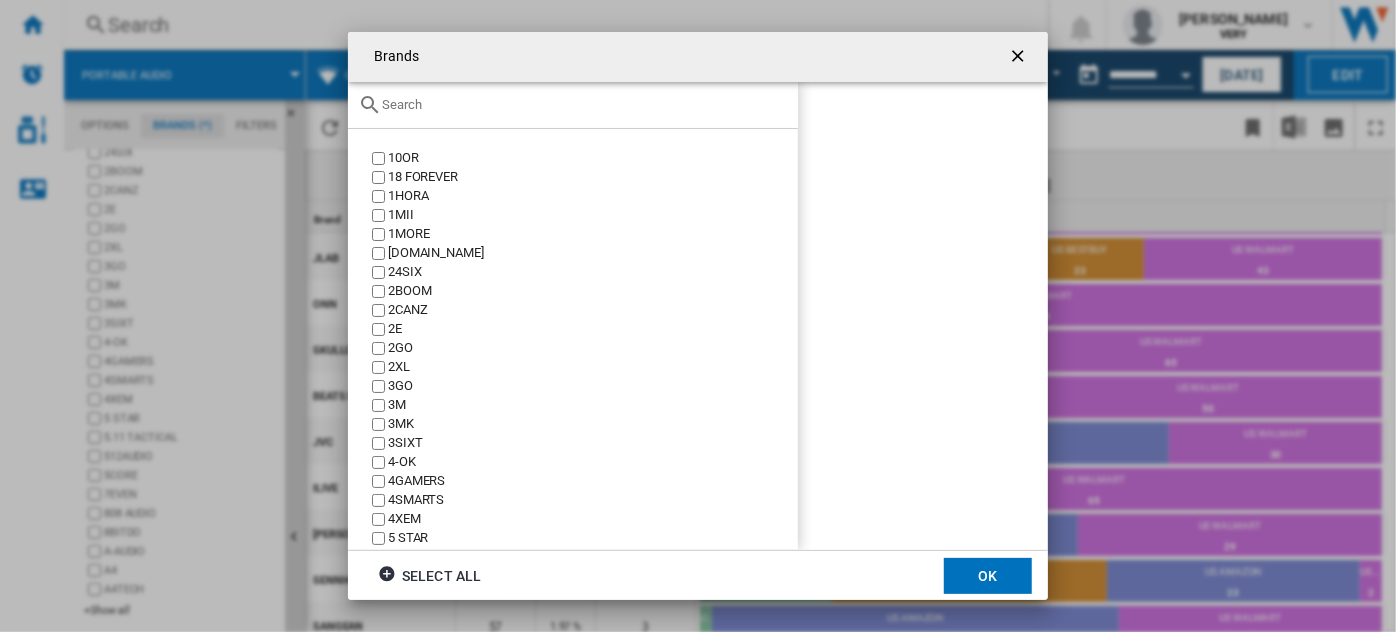 click 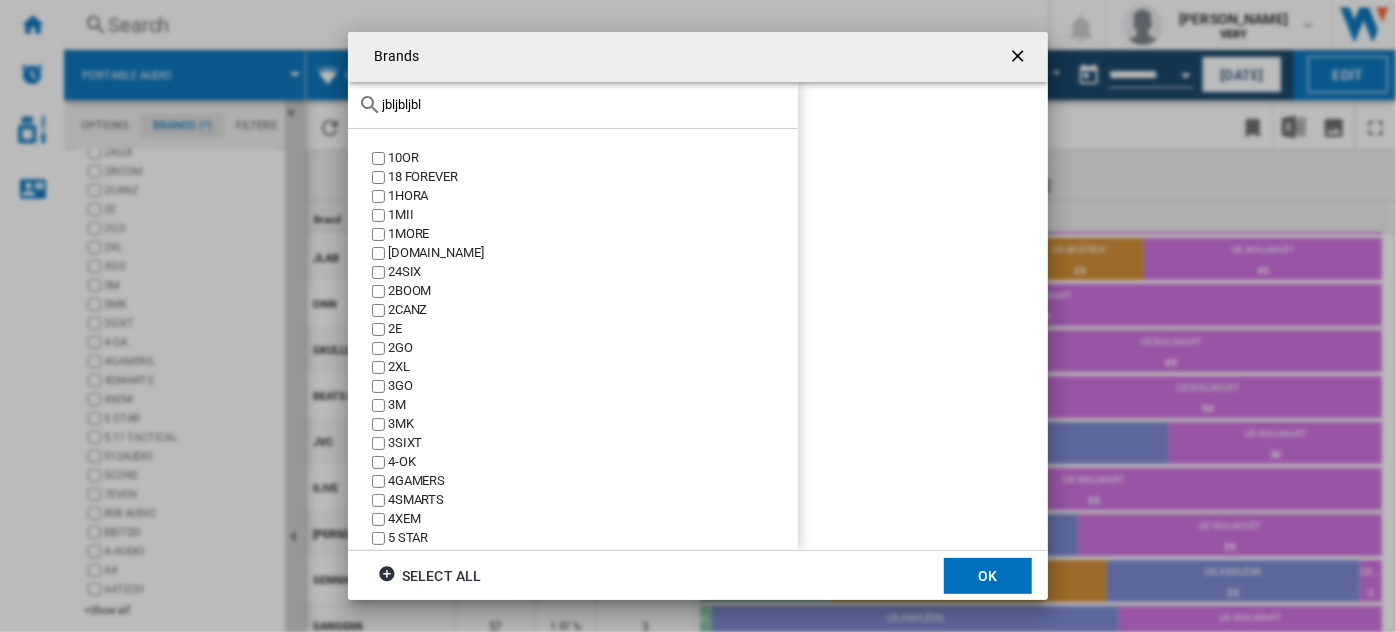 click on "jbljbljbl" 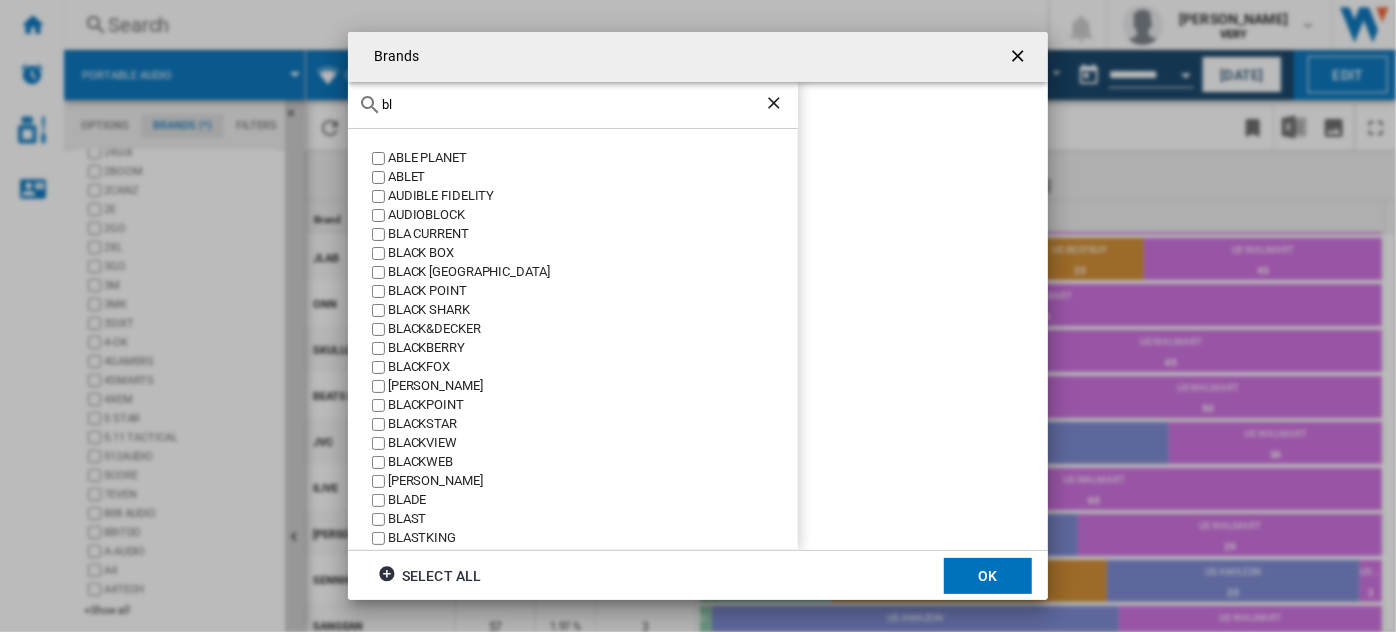 type on "b" 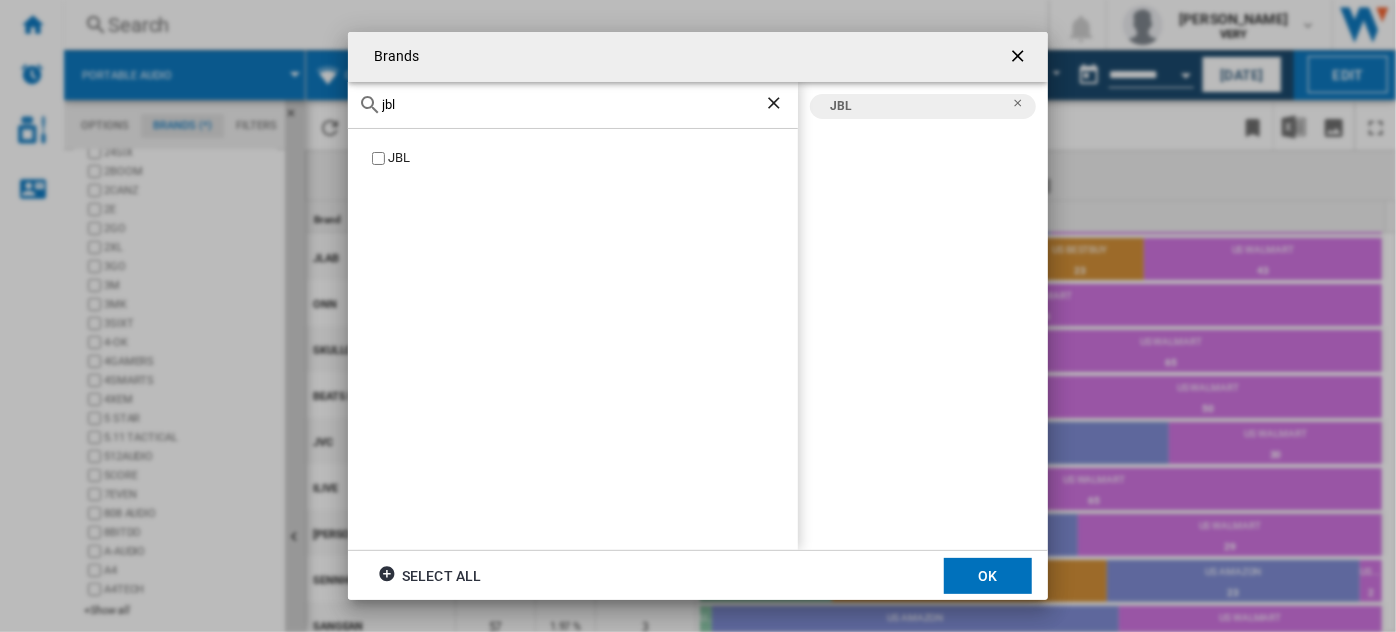 drag, startPoint x: 408, startPoint y: 109, endPoint x: 337, endPoint y: 109, distance: 71 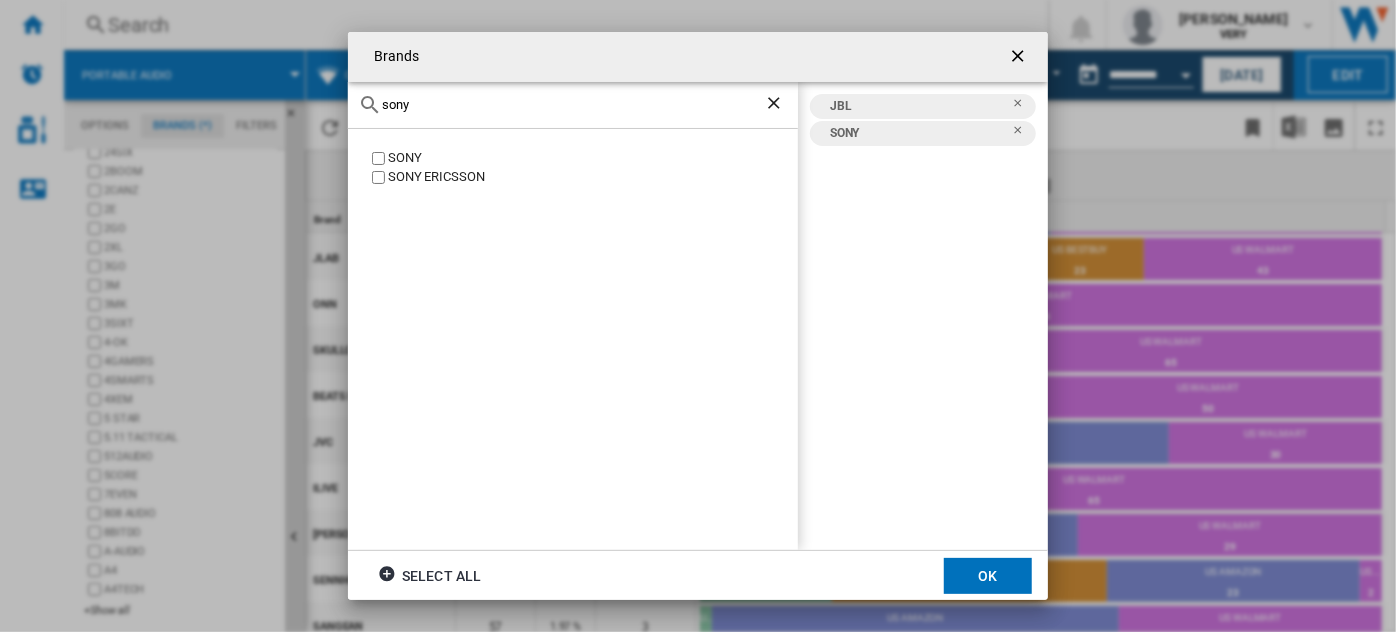 drag, startPoint x: 422, startPoint y: 106, endPoint x: 258, endPoint y: 106, distance: 164 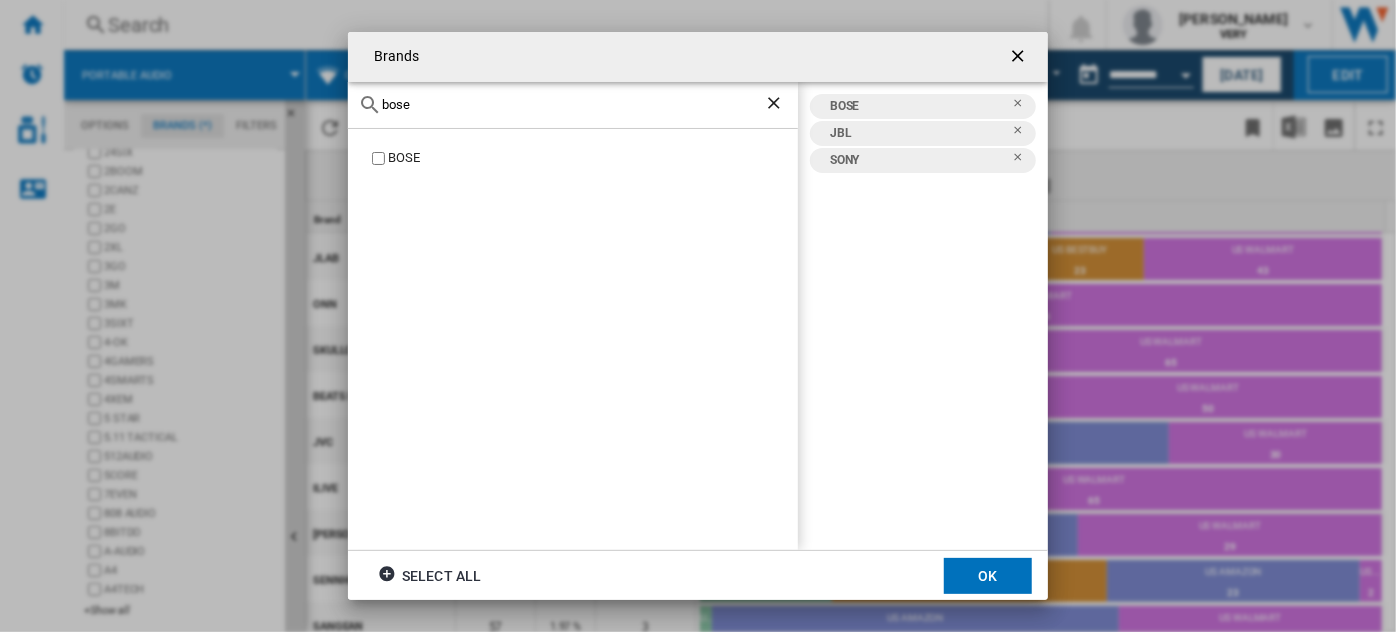 drag, startPoint x: 442, startPoint y: 98, endPoint x: 364, endPoint y: 96, distance: 78.025635 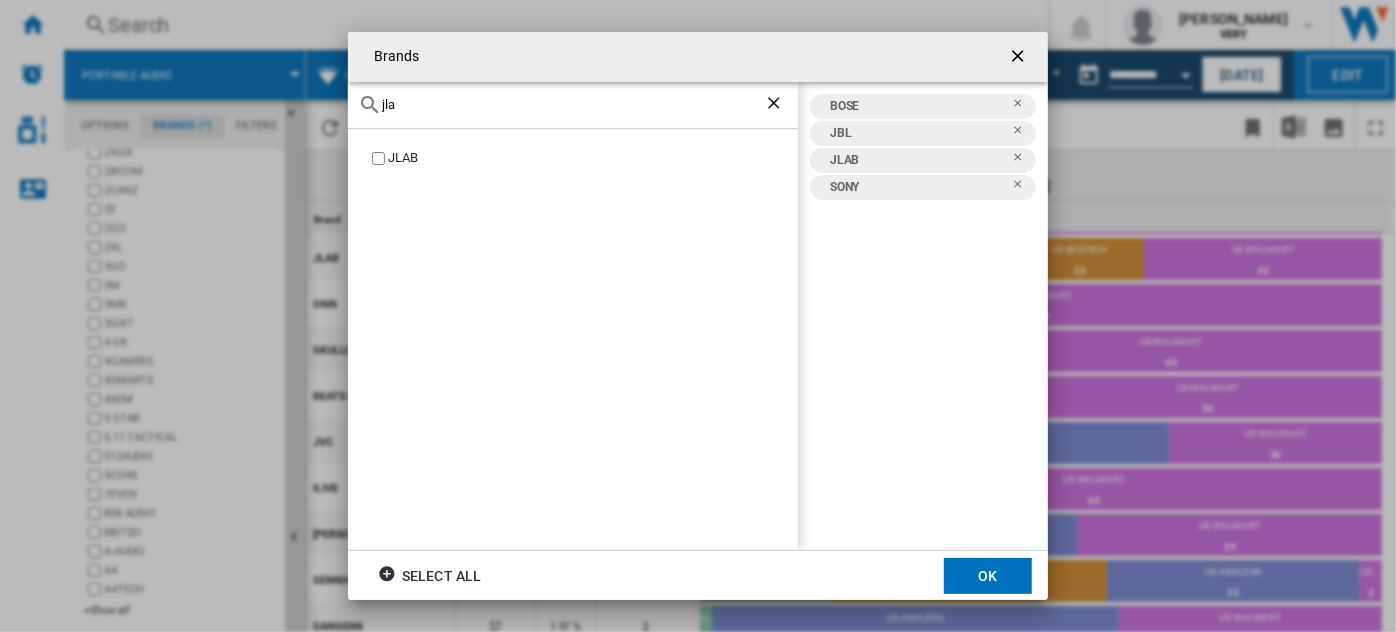 drag, startPoint x: 422, startPoint y: 102, endPoint x: 336, endPoint y: 100, distance: 86.023254 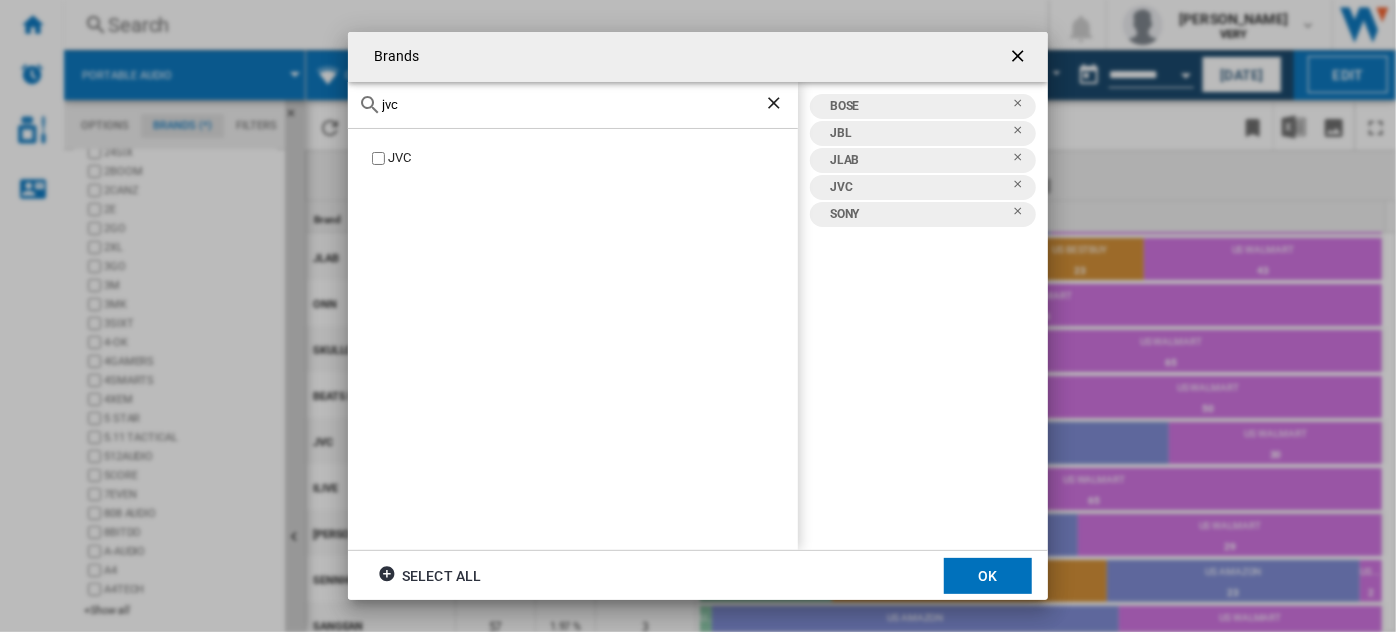 drag, startPoint x: 407, startPoint y: 101, endPoint x: 346, endPoint y: 95, distance: 61.294373 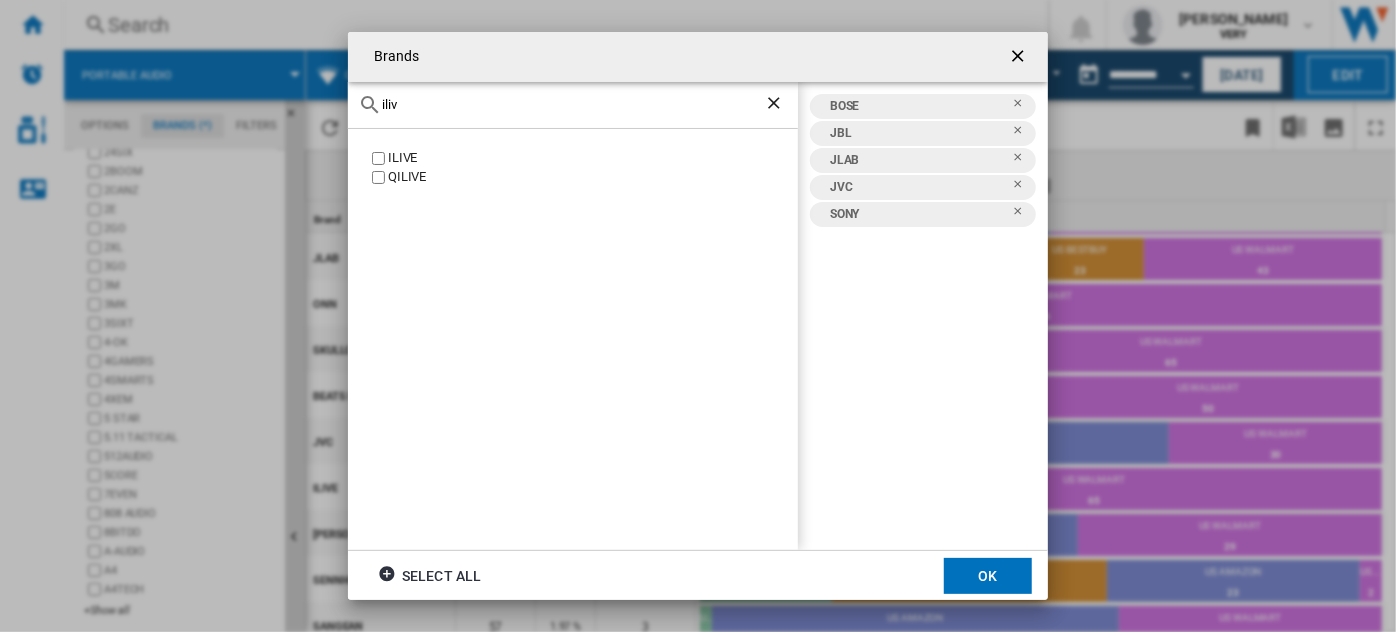 click on "ILIVE" 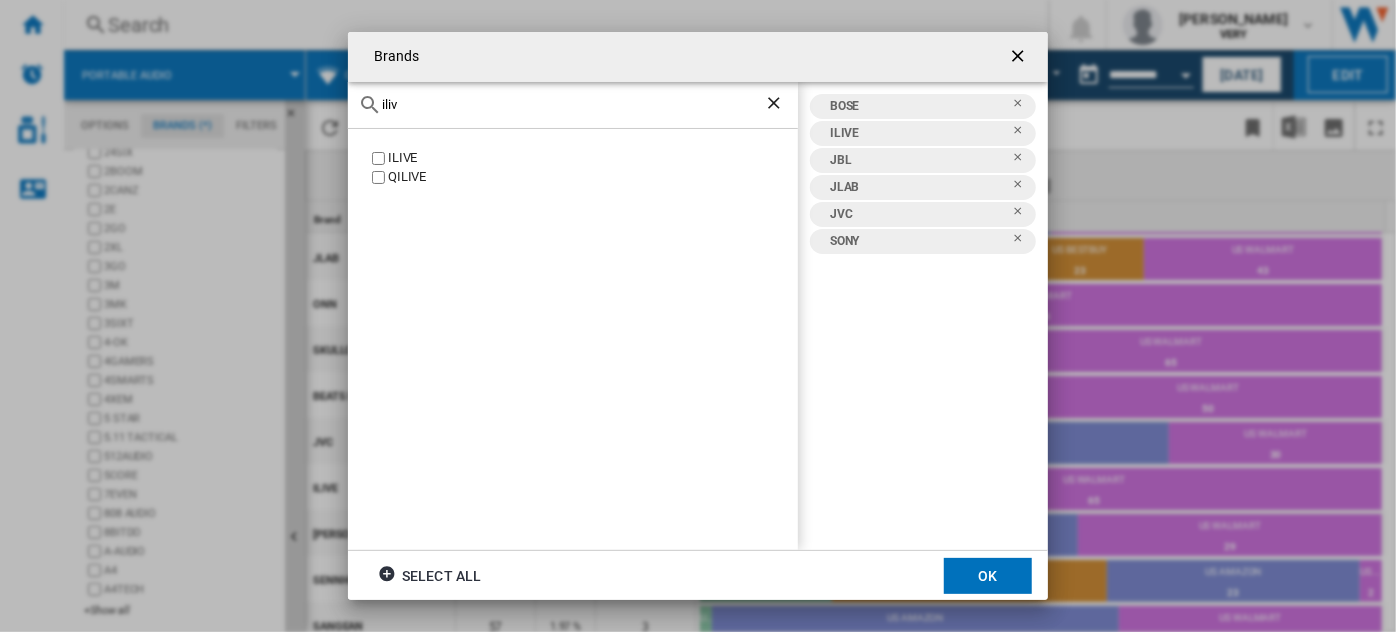 drag, startPoint x: 412, startPoint y: 100, endPoint x: 322, endPoint y: 93, distance: 90.27181 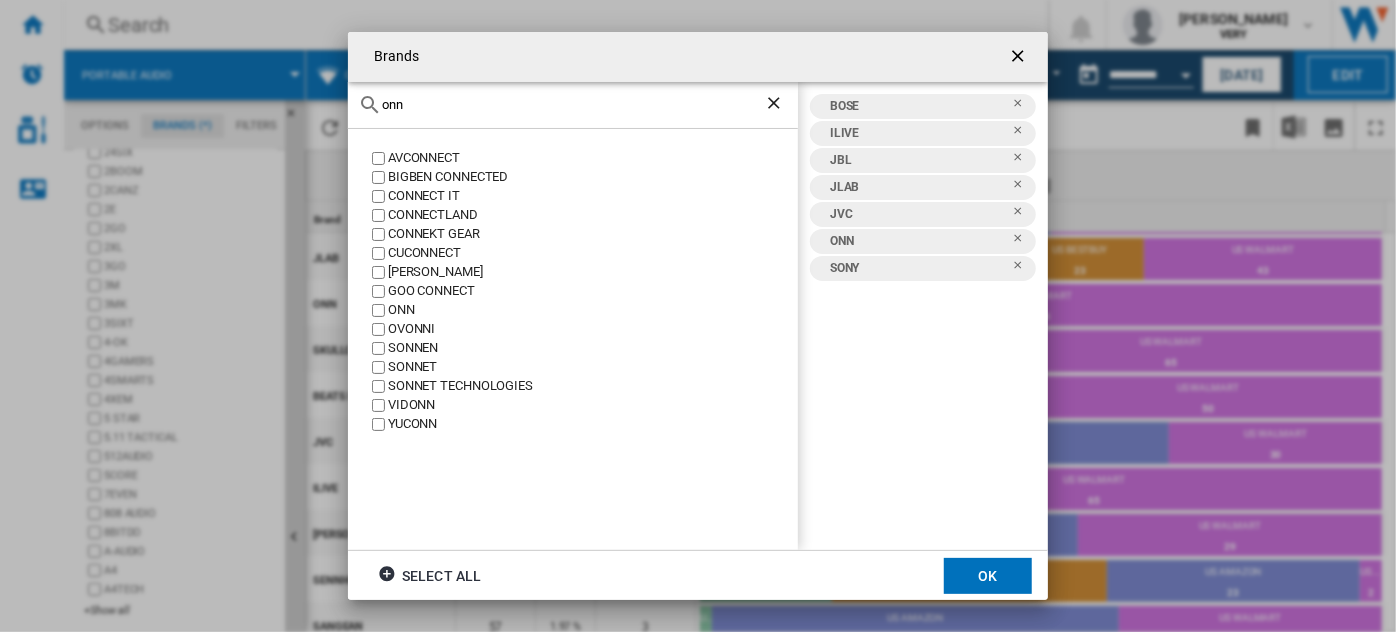 drag, startPoint x: 429, startPoint y: 114, endPoint x: 420, endPoint y: 106, distance: 12.0415945 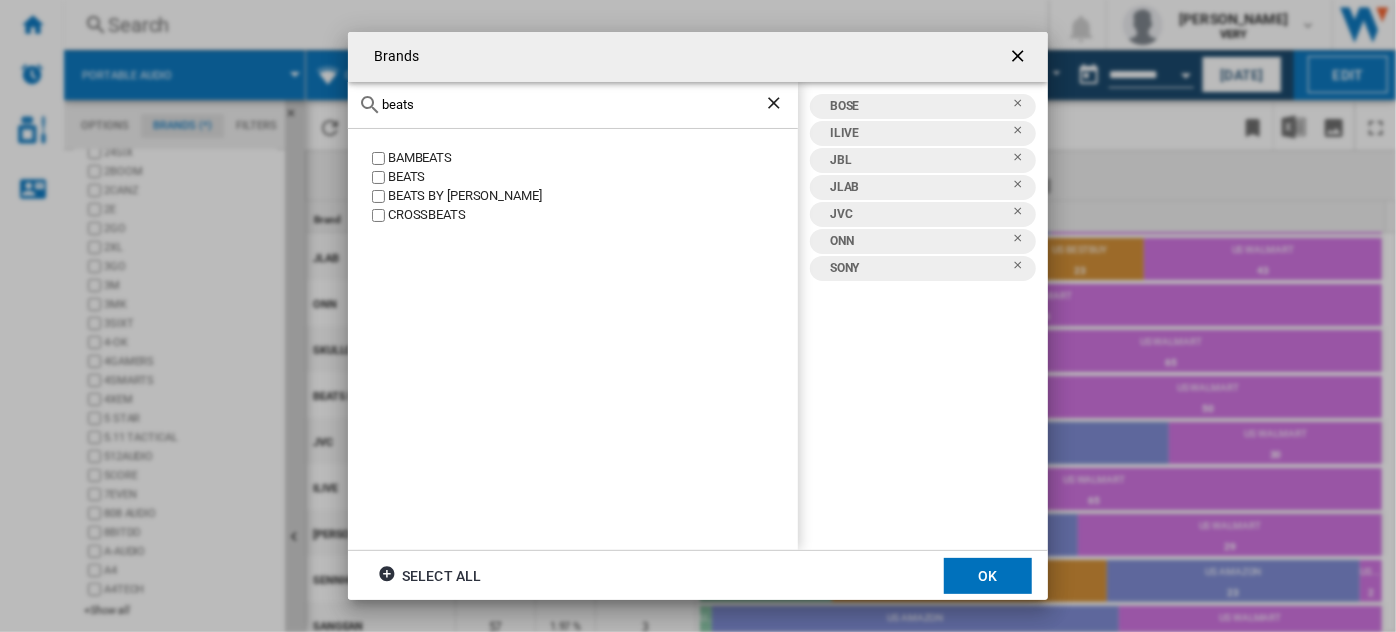 click on "BEATS BY [PERSON_NAME]" 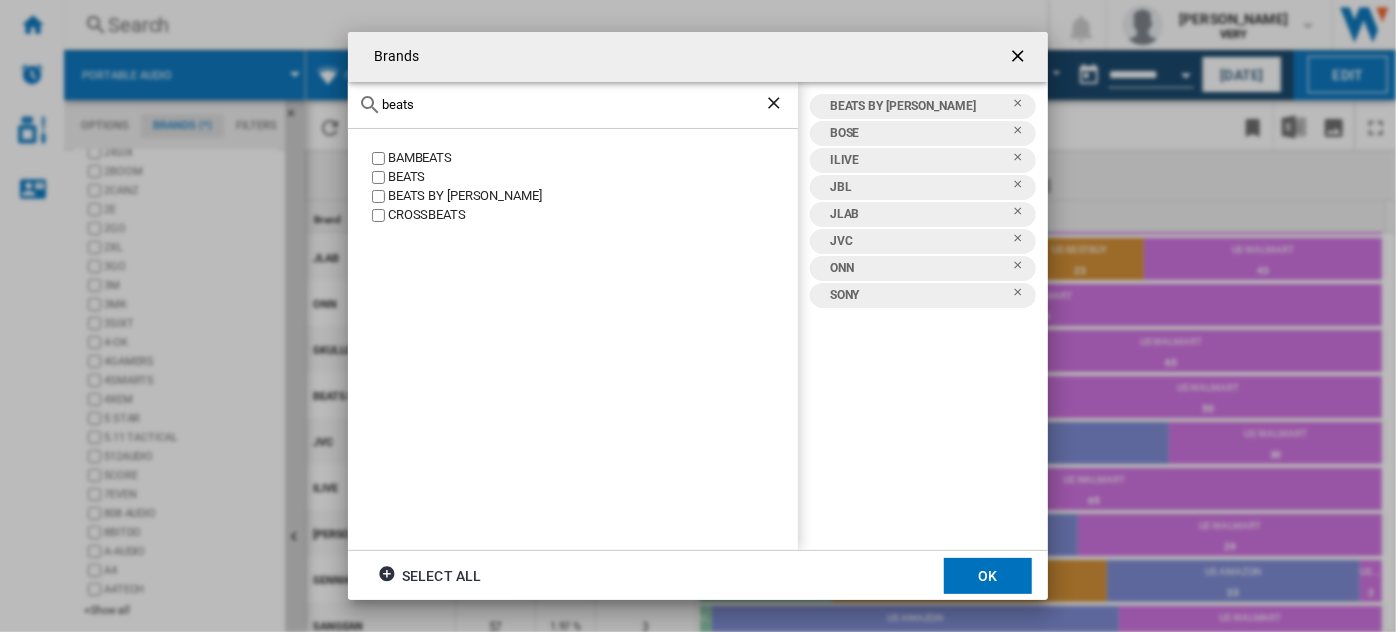 drag, startPoint x: 426, startPoint y: 105, endPoint x: 359, endPoint y: 101, distance: 67.11929 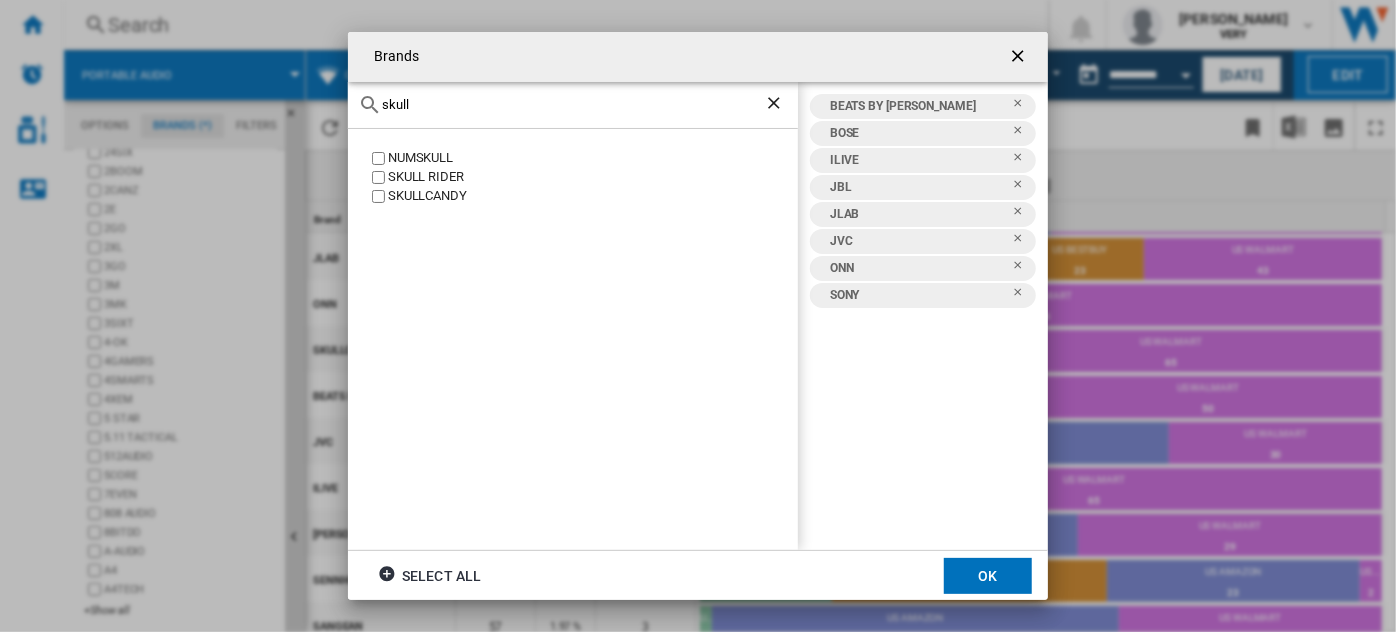 click on "SKULLCANDY" 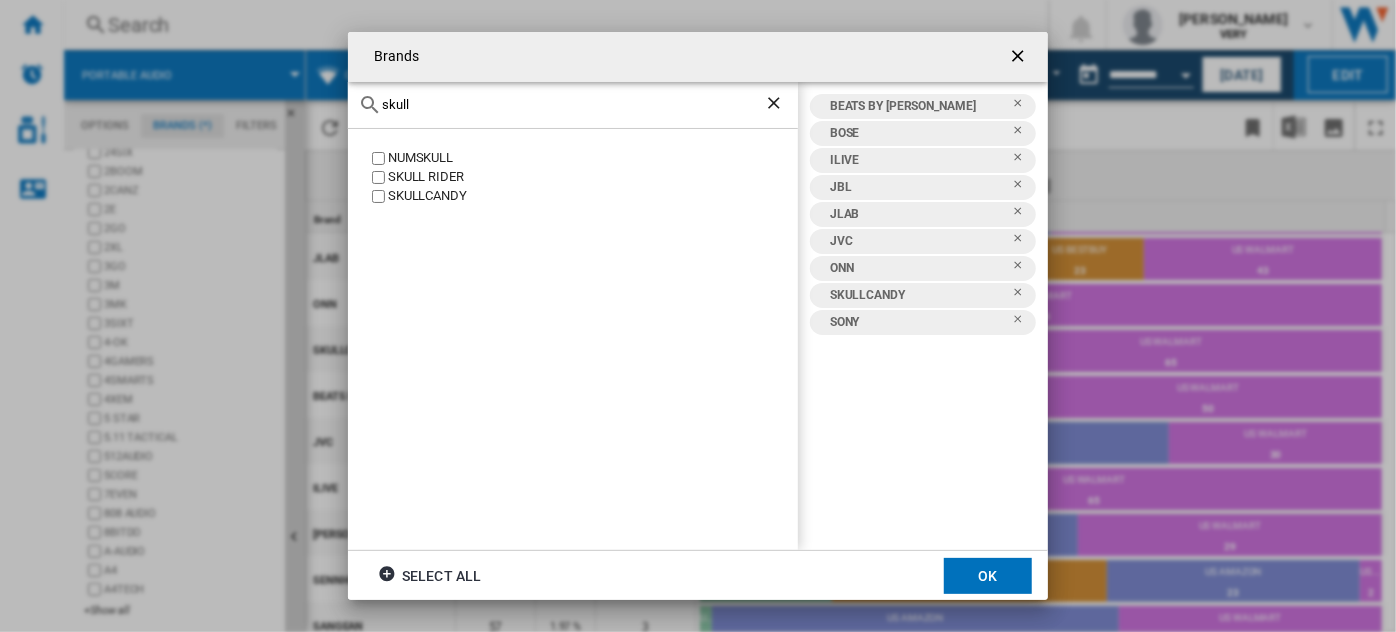 drag, startPoint x: 437, startPoint y: 100, endPoint x: 346, endPoint y: 96, distance: 91.08787 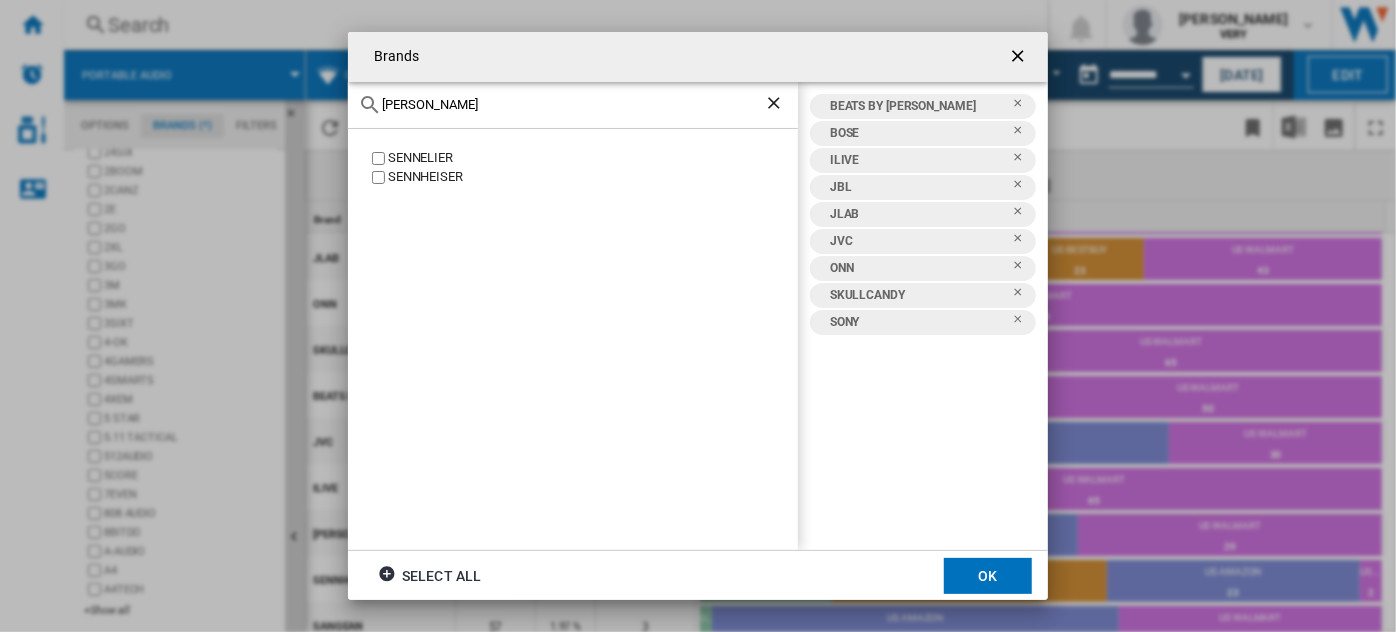 type on "[PERSON_NAME]" 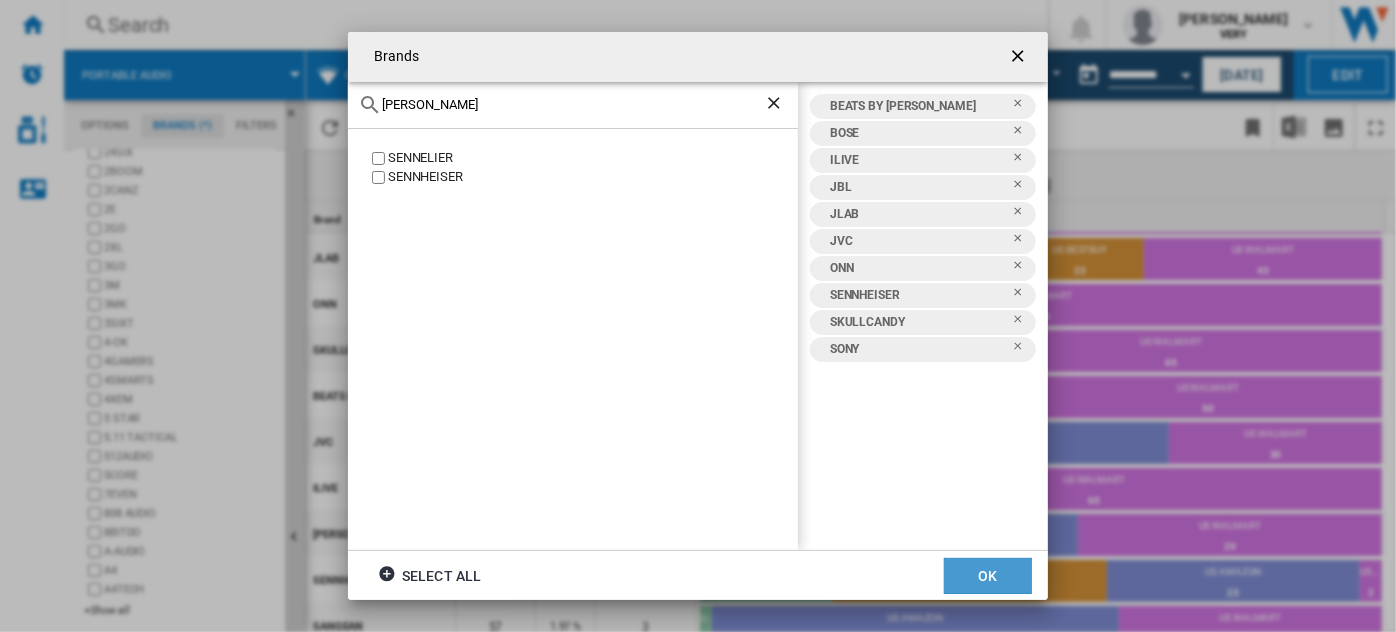 click on "OK" 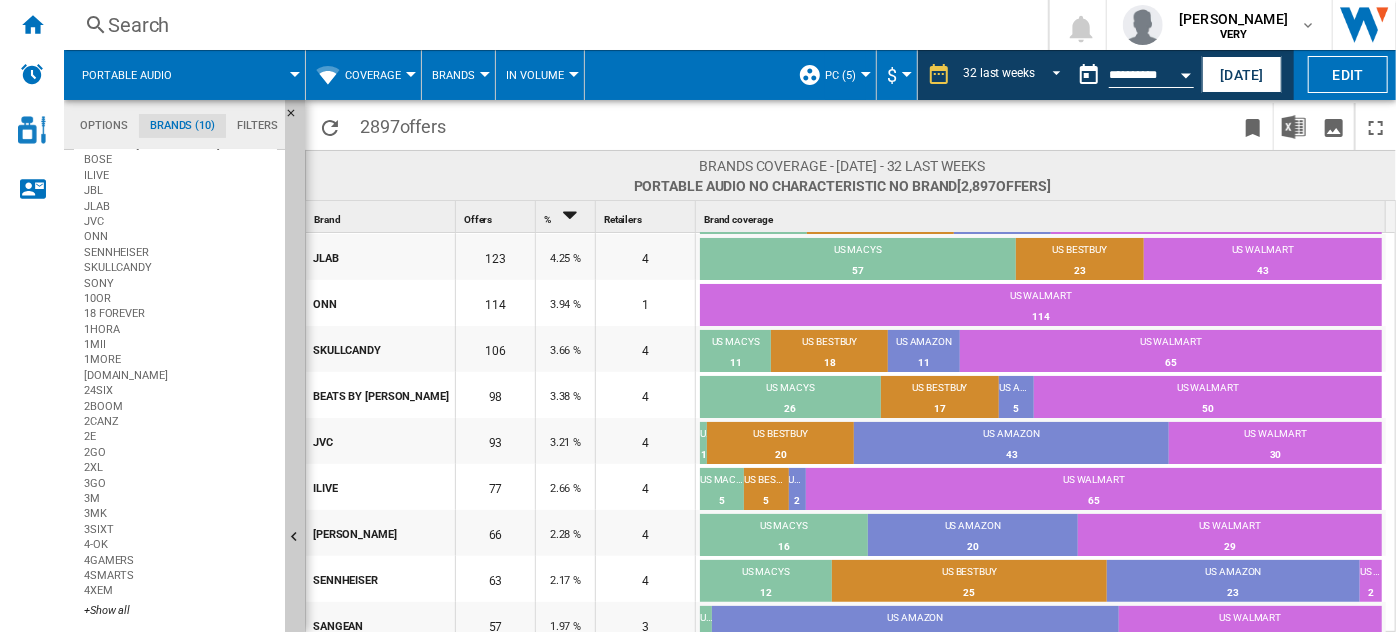 scroll, scrollTop: 0, scrollLeft: 0, axis: both 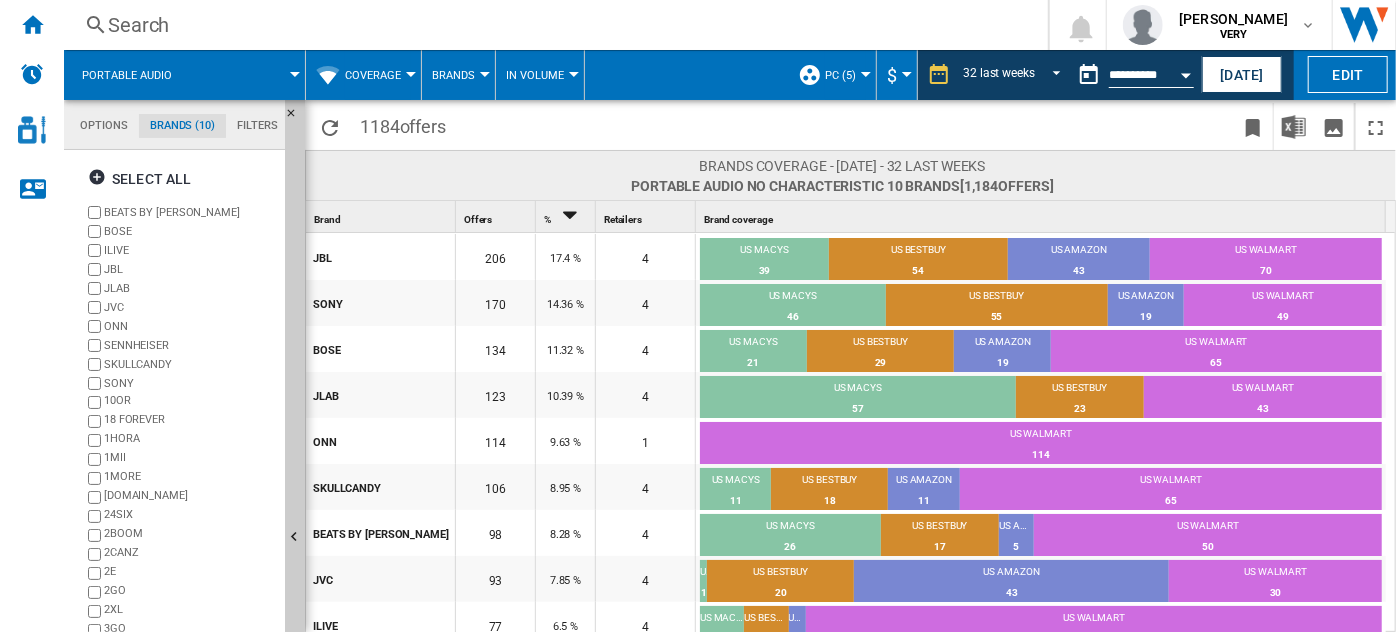 click on "Coverage" at bounding box center (373, 75) 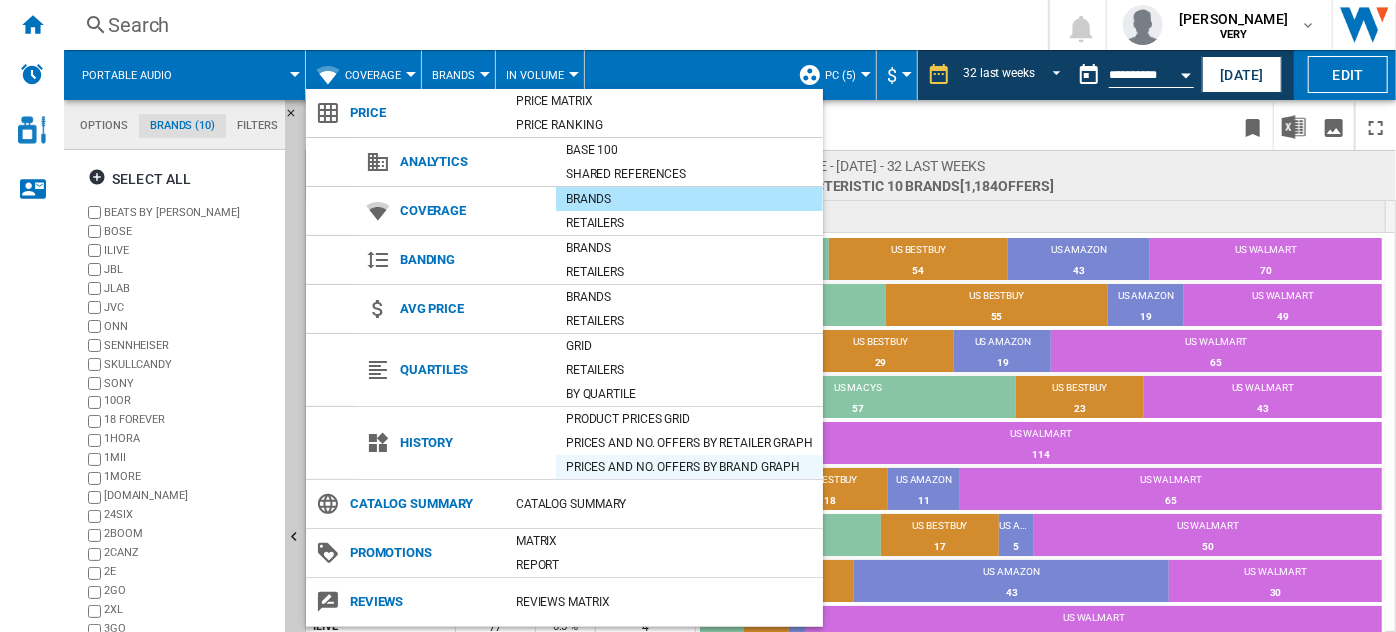 click on "Prices and No. offers by brand graph" at bounding box center (689, 467) 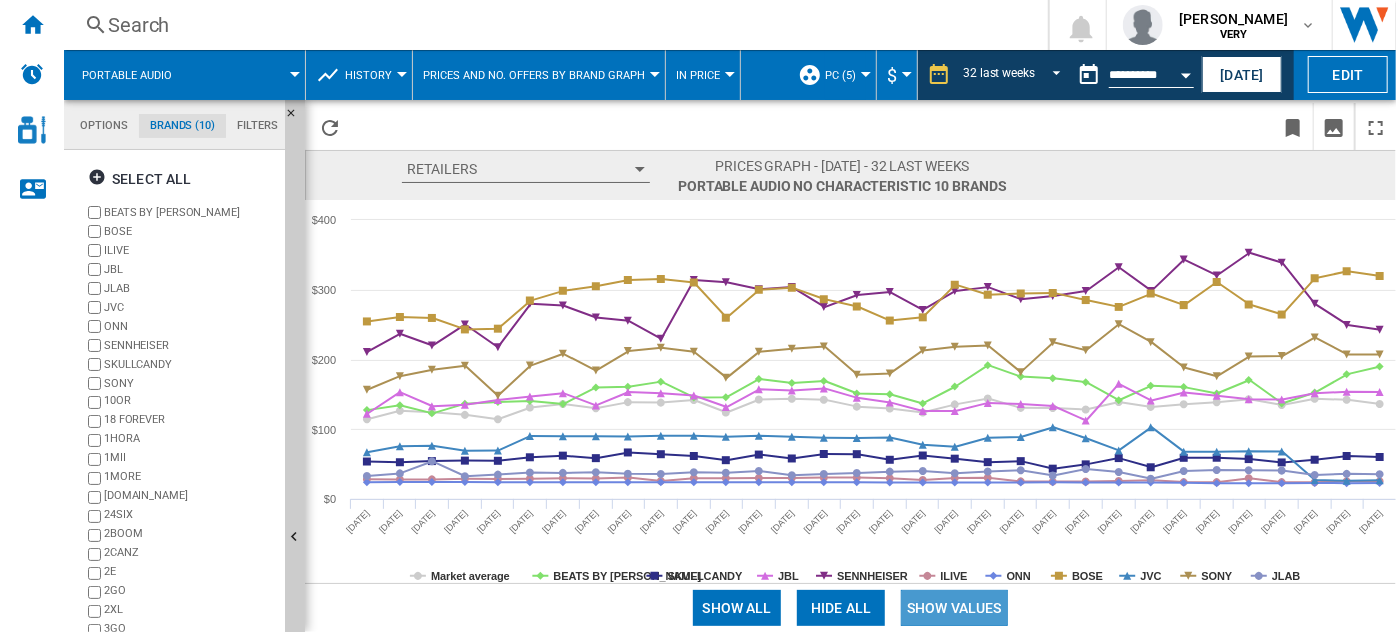 click on "Show values" at bounding box center [954, 608] 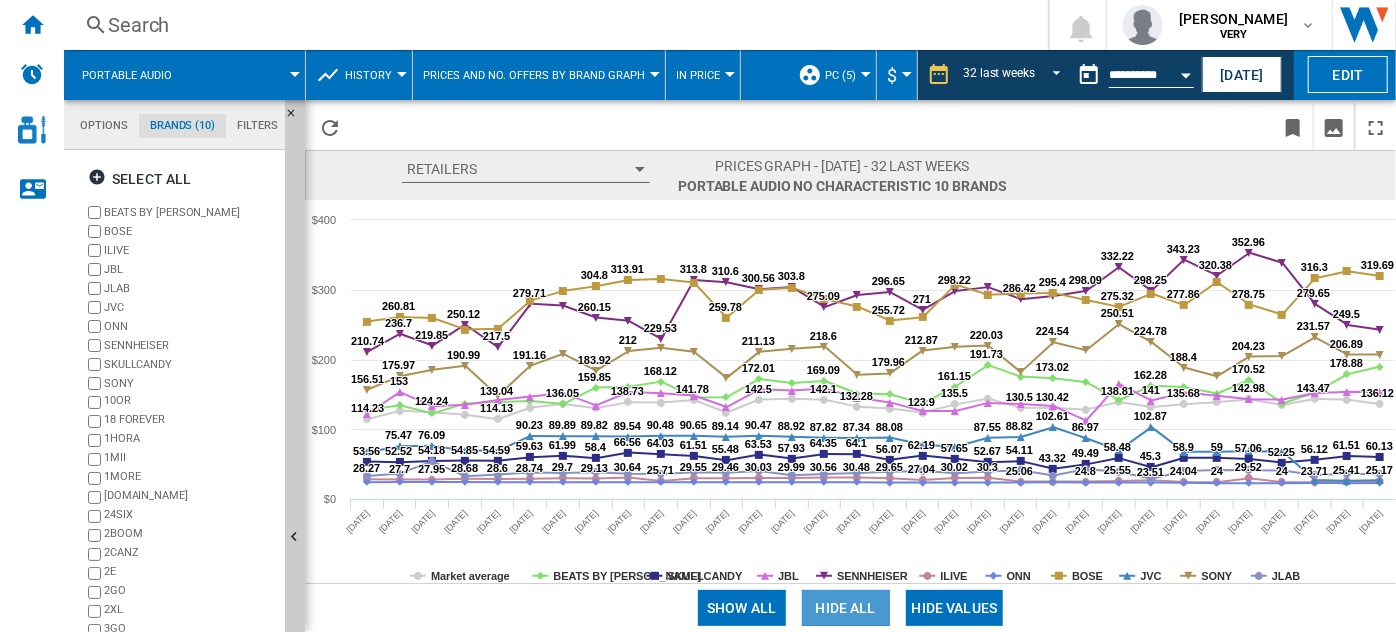 click on "Hide all" at bounding box center (846, 608) 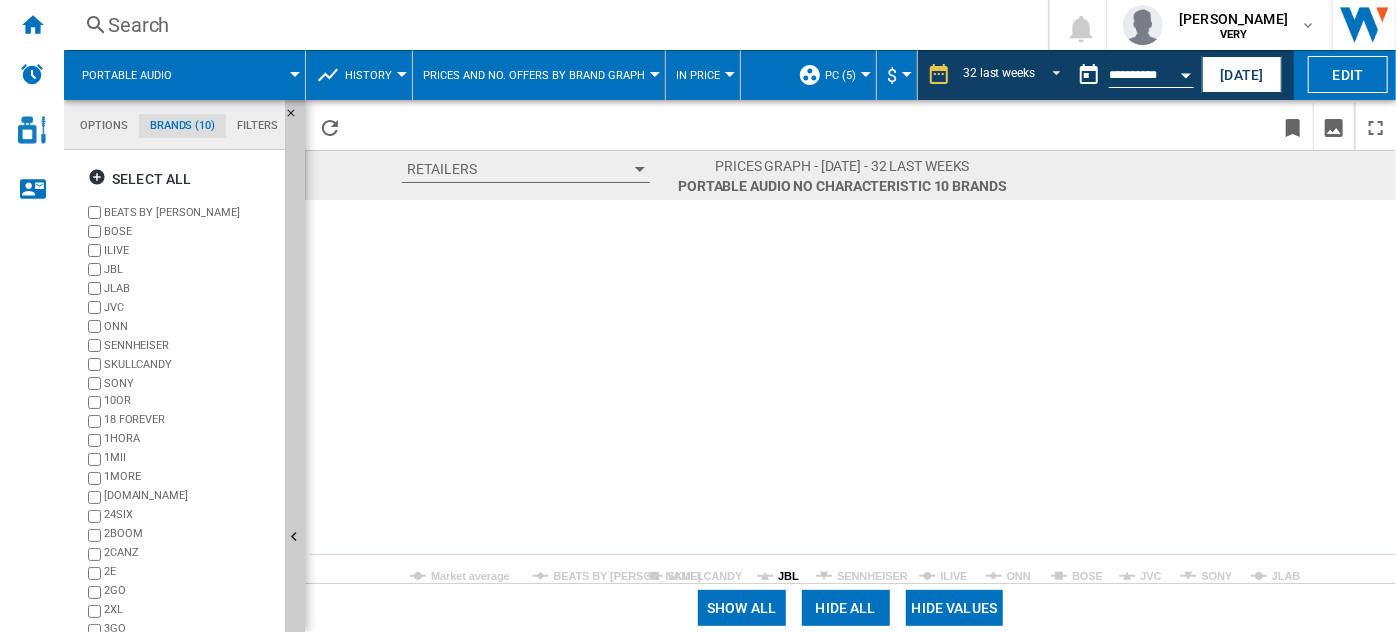 click on "JBL" 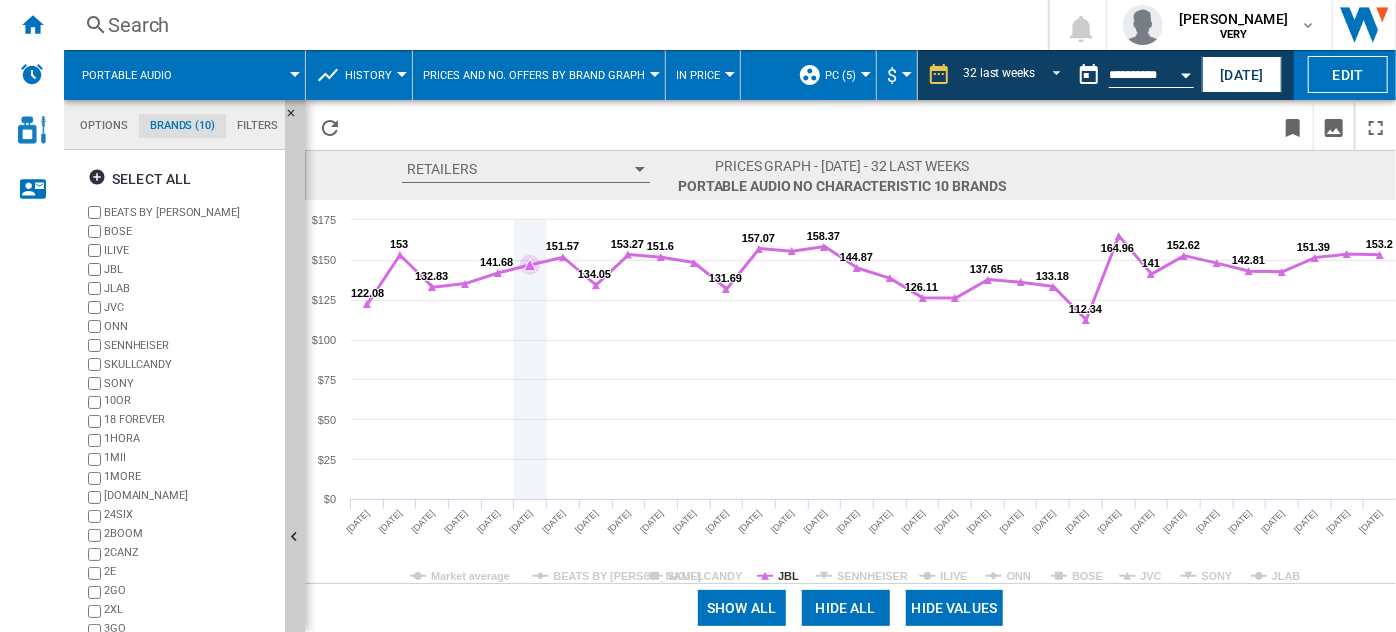 click 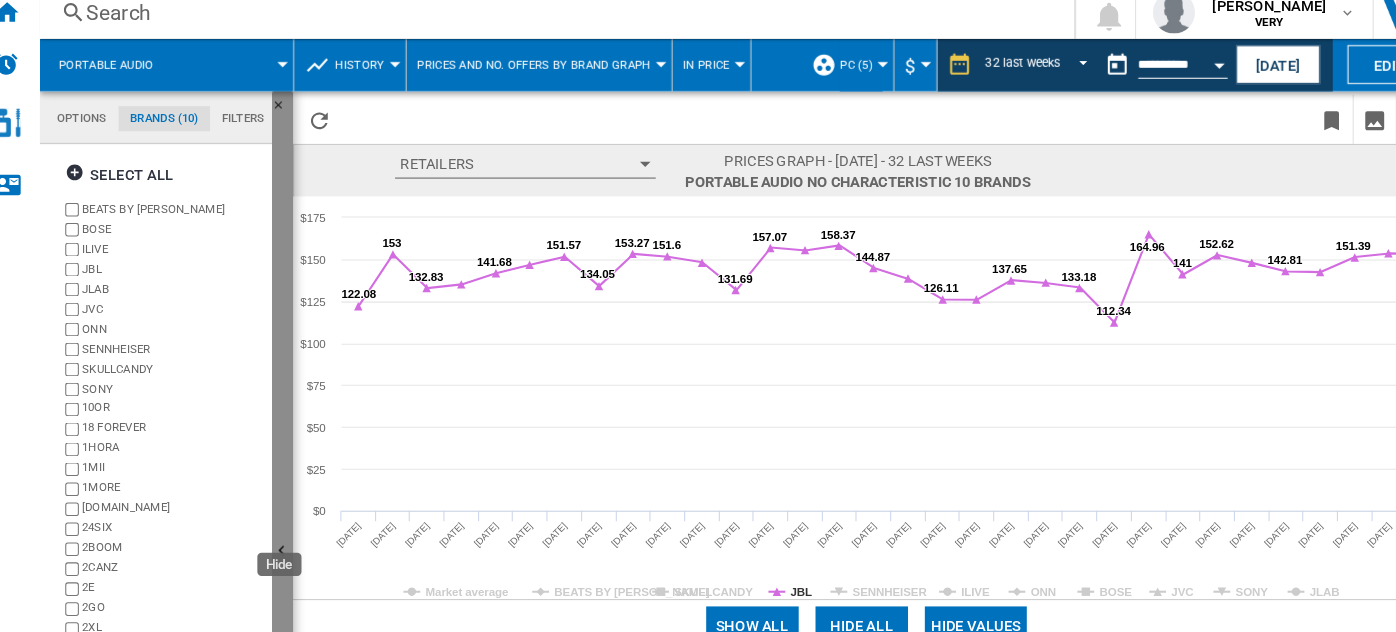 click at bounding box center (295, 538) 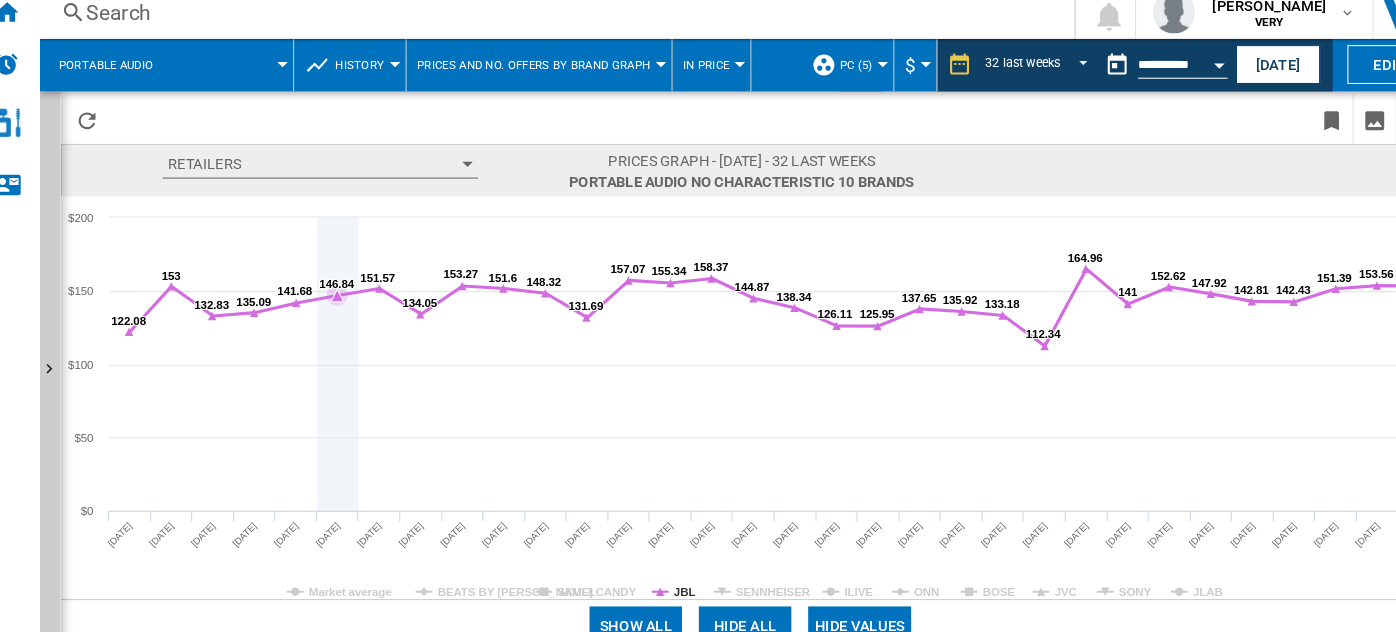 click 